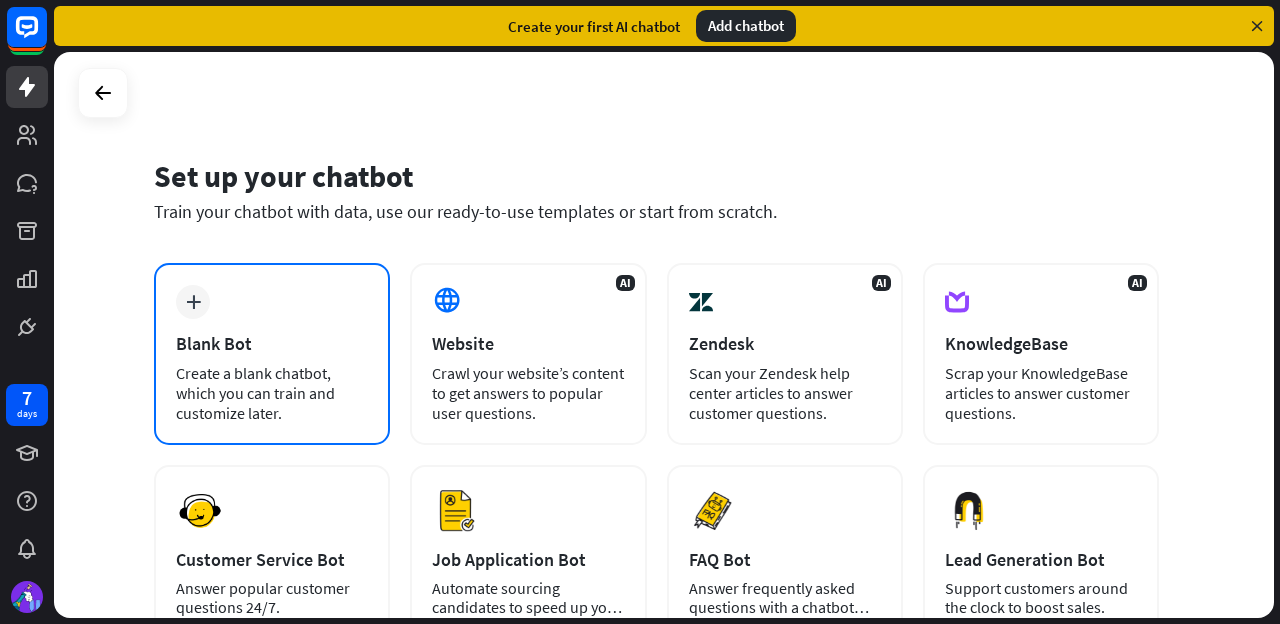 scroll, scrollTop: 0, scrollLeft: 0, axis: both 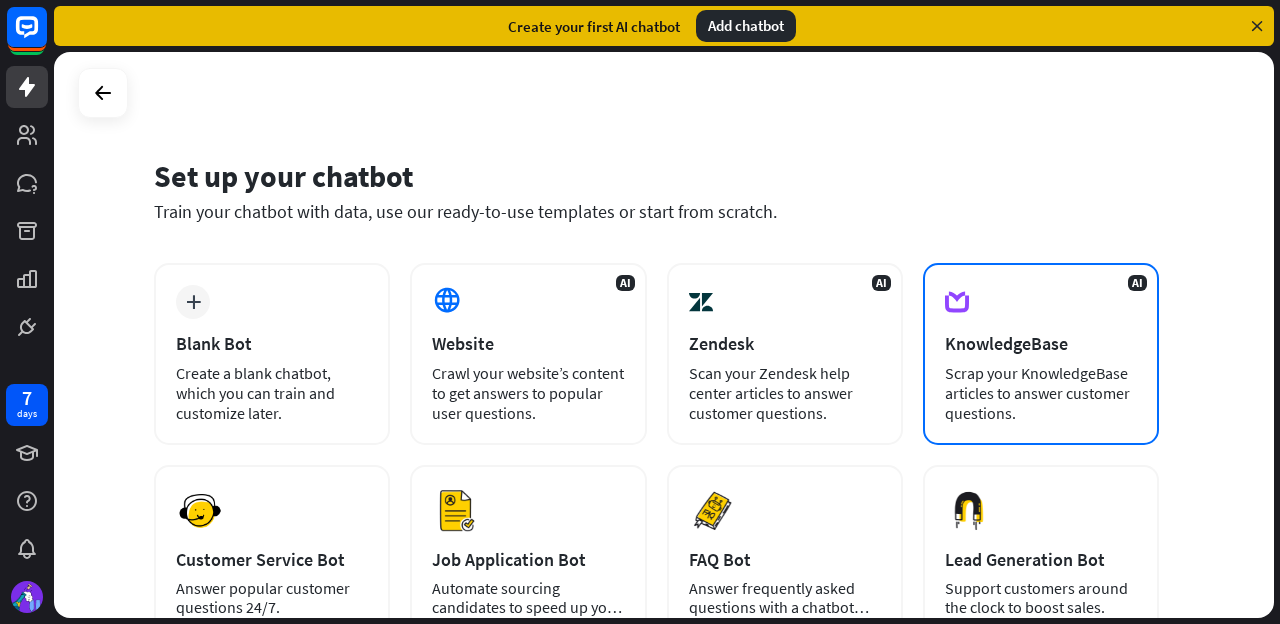 click on "AI         KnowledgeBase
Scrap your KnowledgeBase articles to answer customer
questions." at bounding box center (1041, 354) 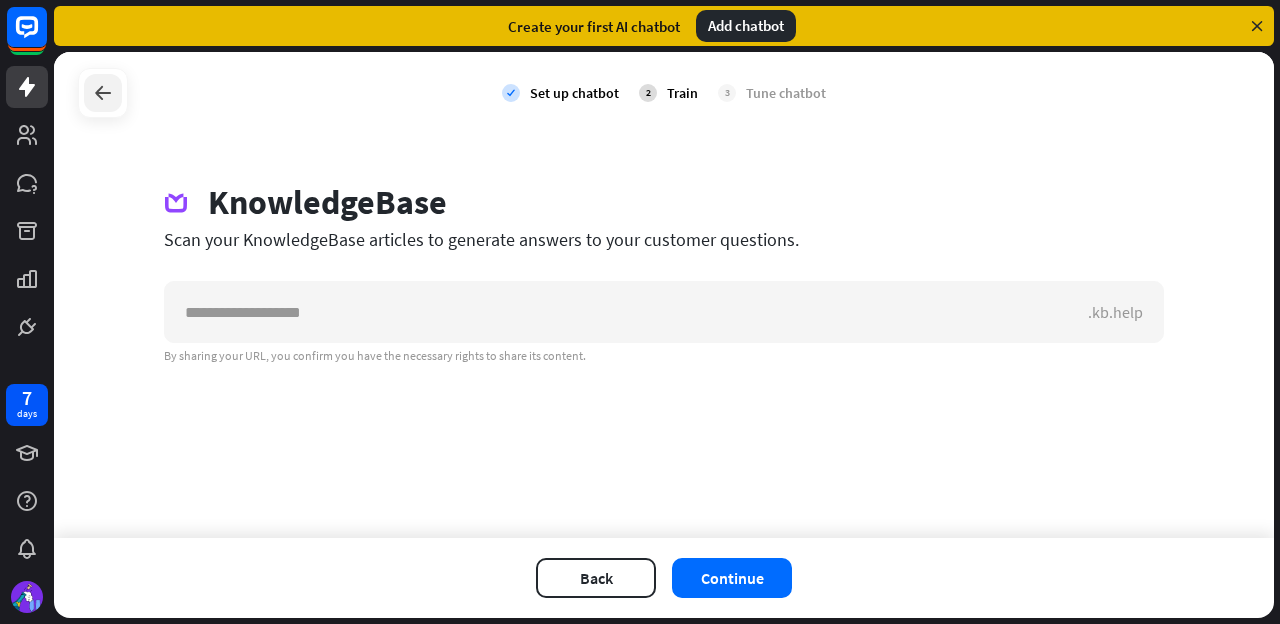 click at bounding box center (103, 93) 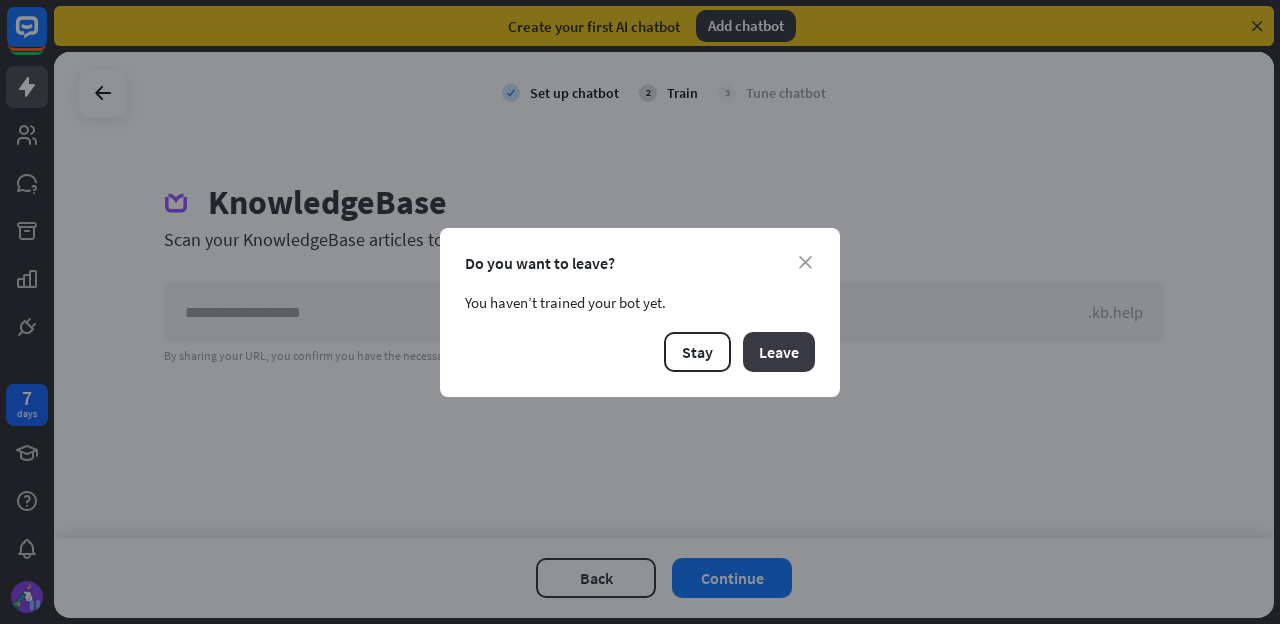 click on "Leave" at bounding box center (779, 352) 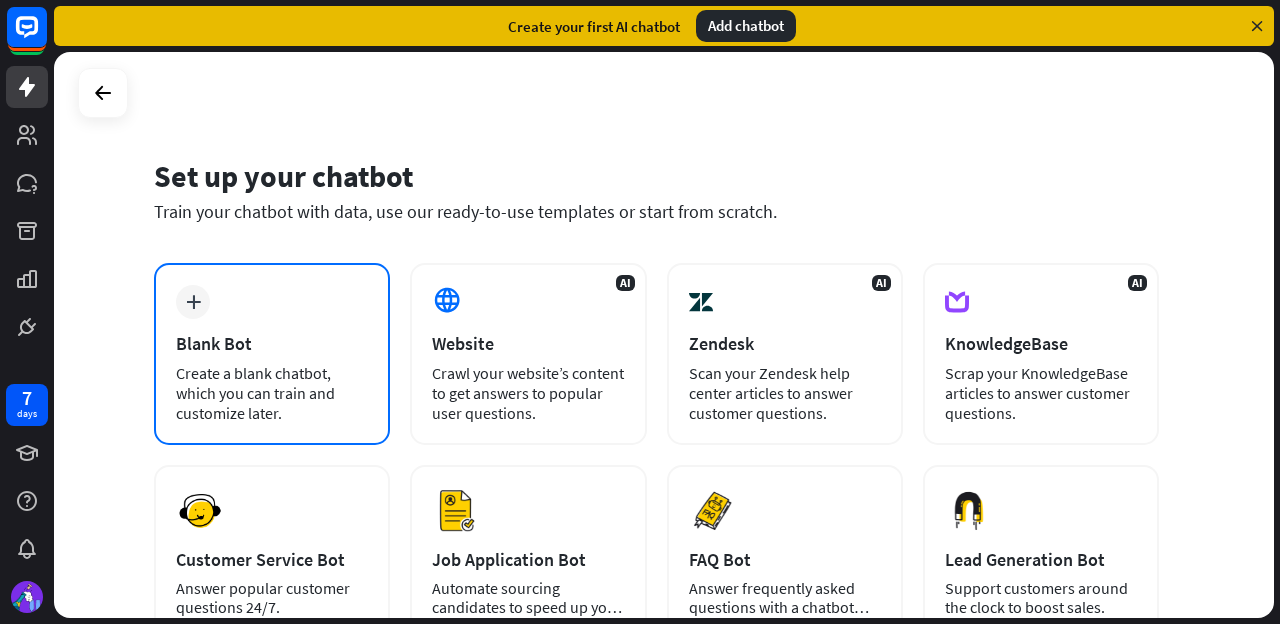 click on "Blank Bot" at bounding box center [272, 343] 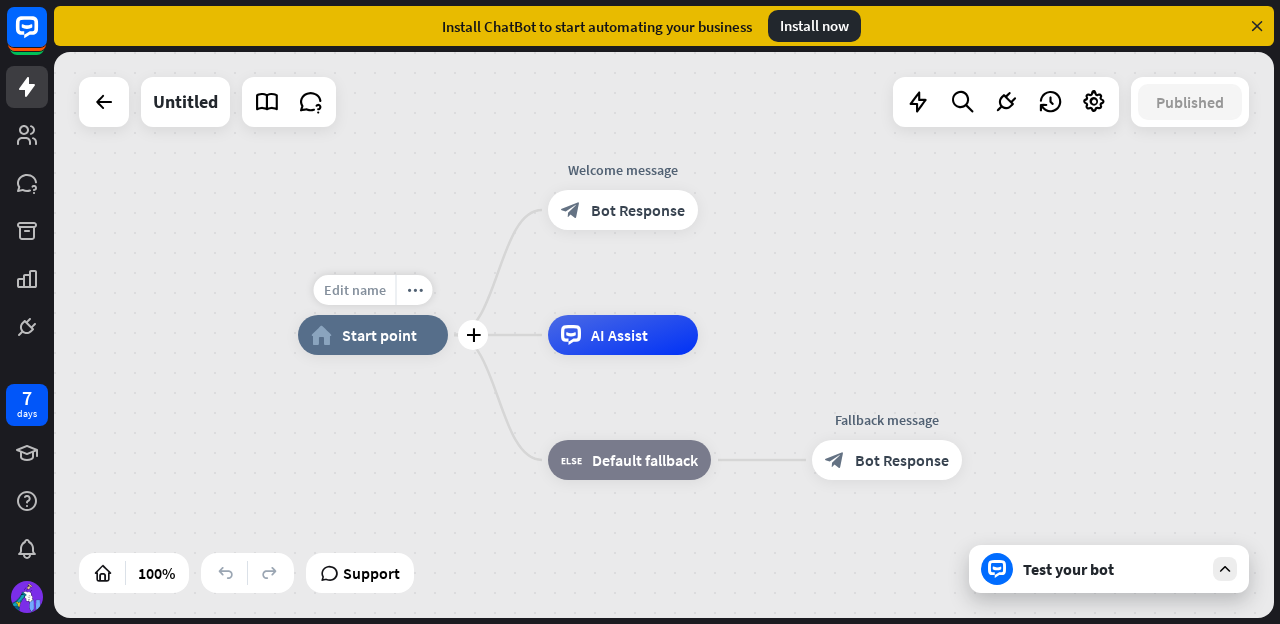 click on "Edit name" at bounding box center (355, 290) 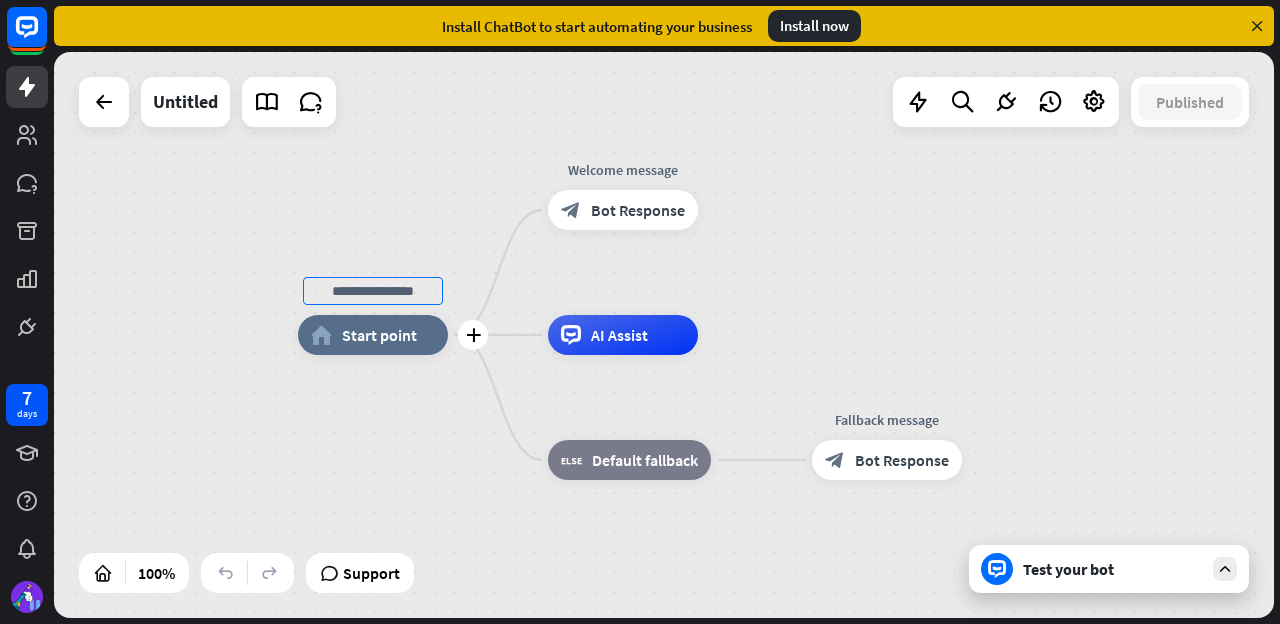 click on "Edit name   more_horiz         plus     home_2   Start point" at bounding box center [373, 335] 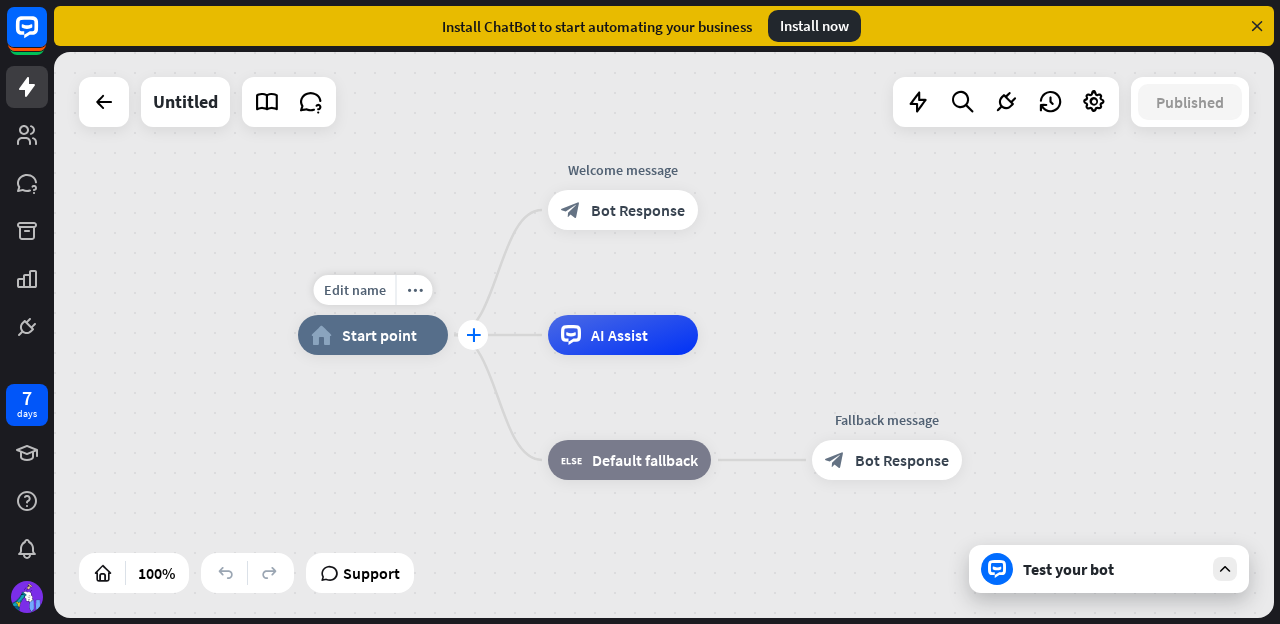 click on "plus" at bounding box center (473, 335) 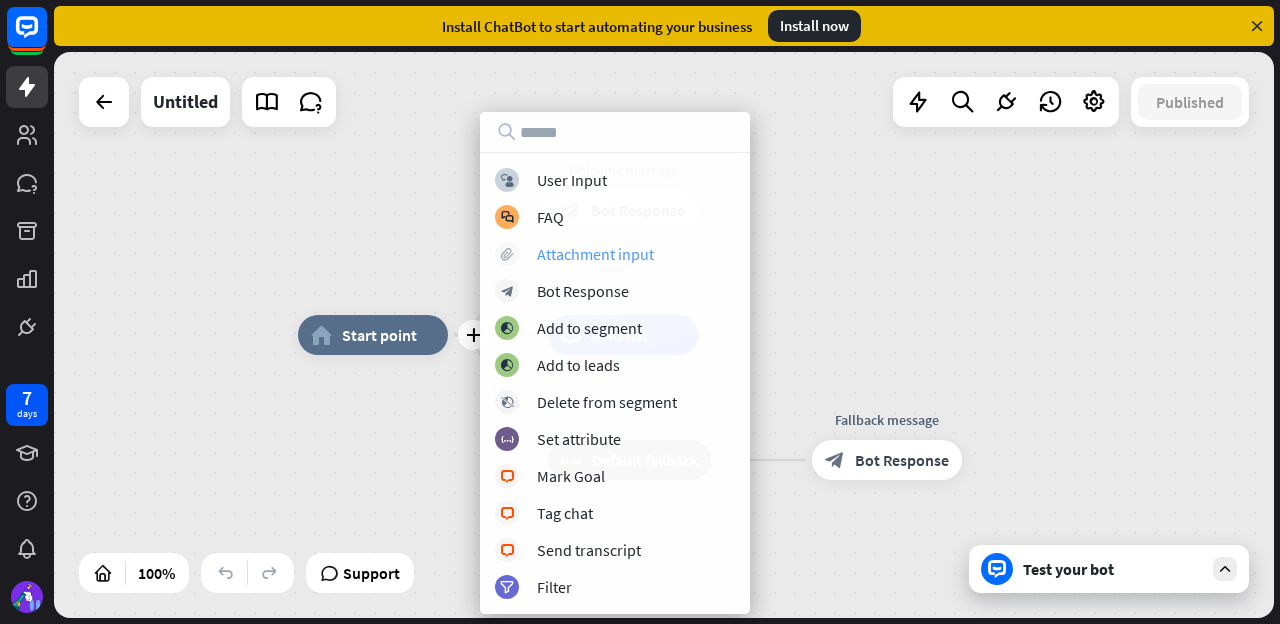 click on "Attachment input" at bounding box center (595, 254) 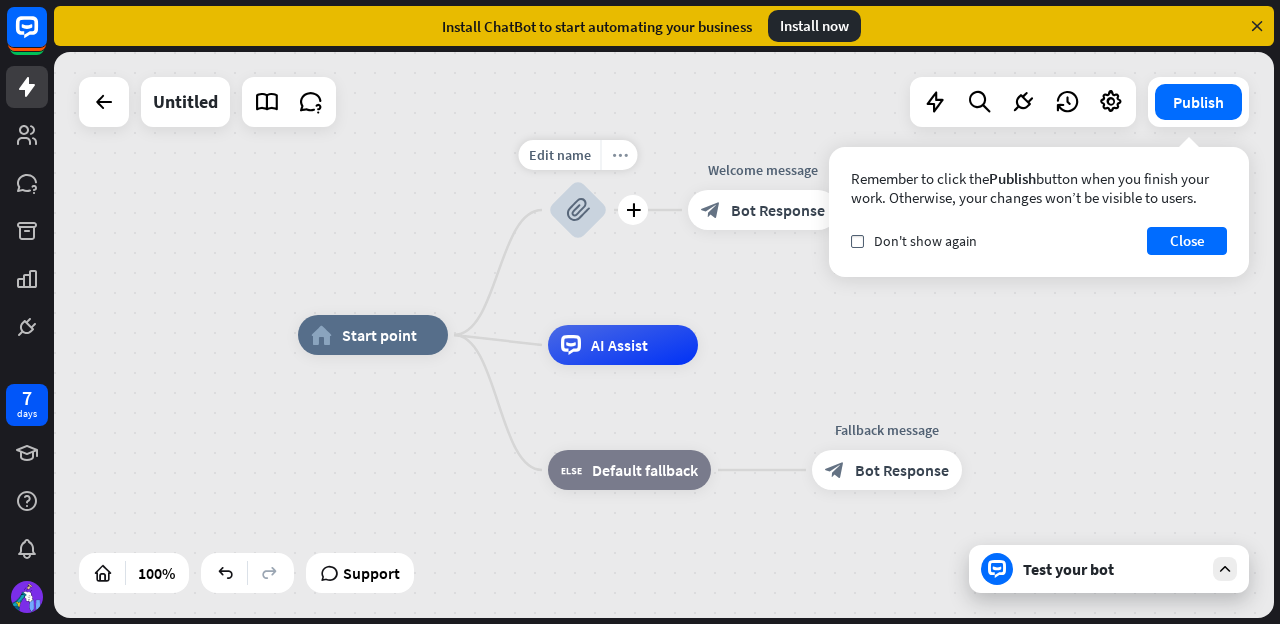 click on "more_horiz" at bounding box center (620, 155) 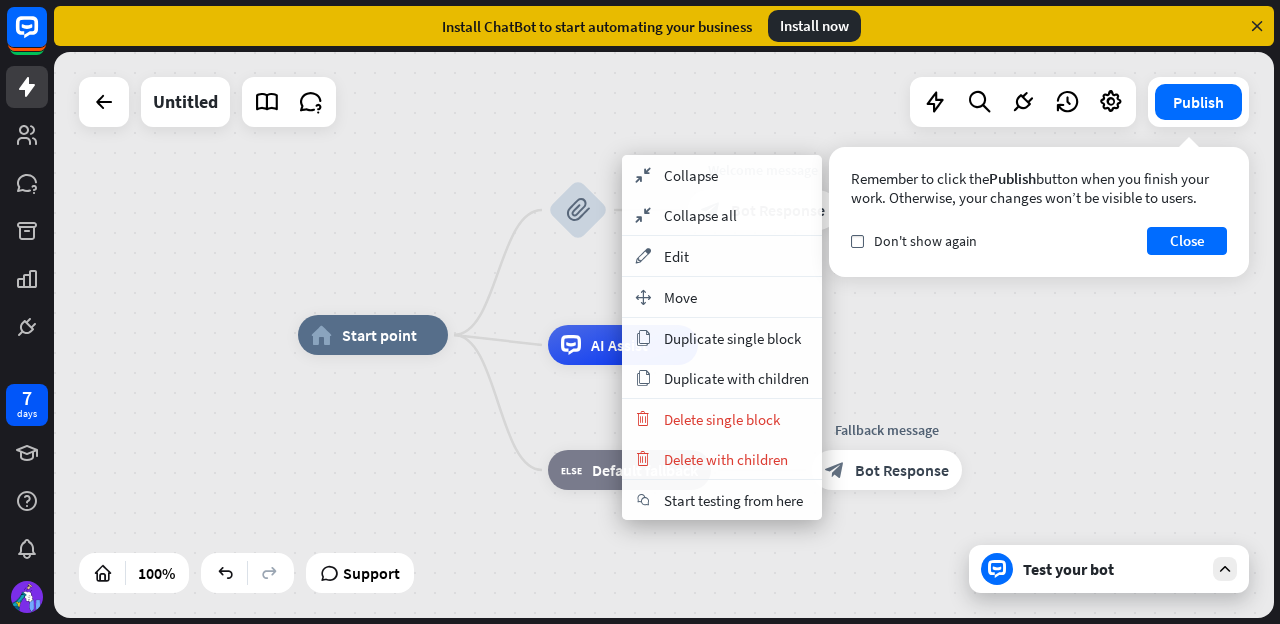 click on "home_2   Start point                   block_attachment                 Welcome message   block_bot_response   Bot Response                     AI Assist                   block_fallback   Default fallback                 Fallback message   block_bot_response   Bot Response" at bounding box center (664, 335) 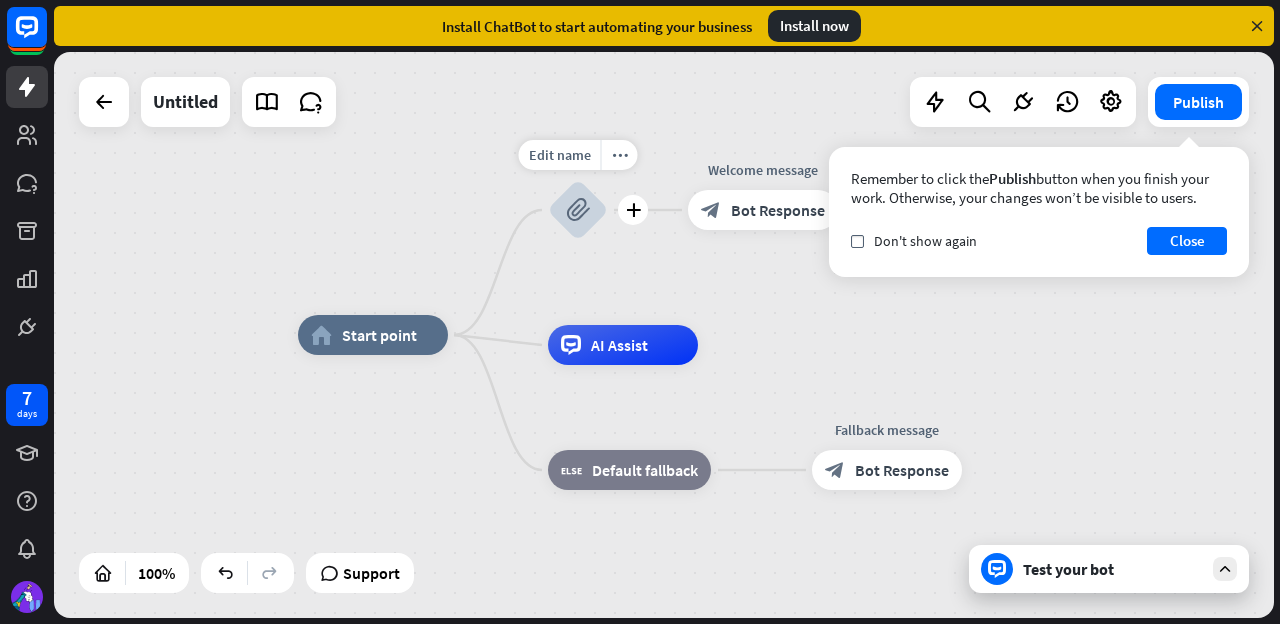 click on "block_attachment" at bounding box center [578, 210] 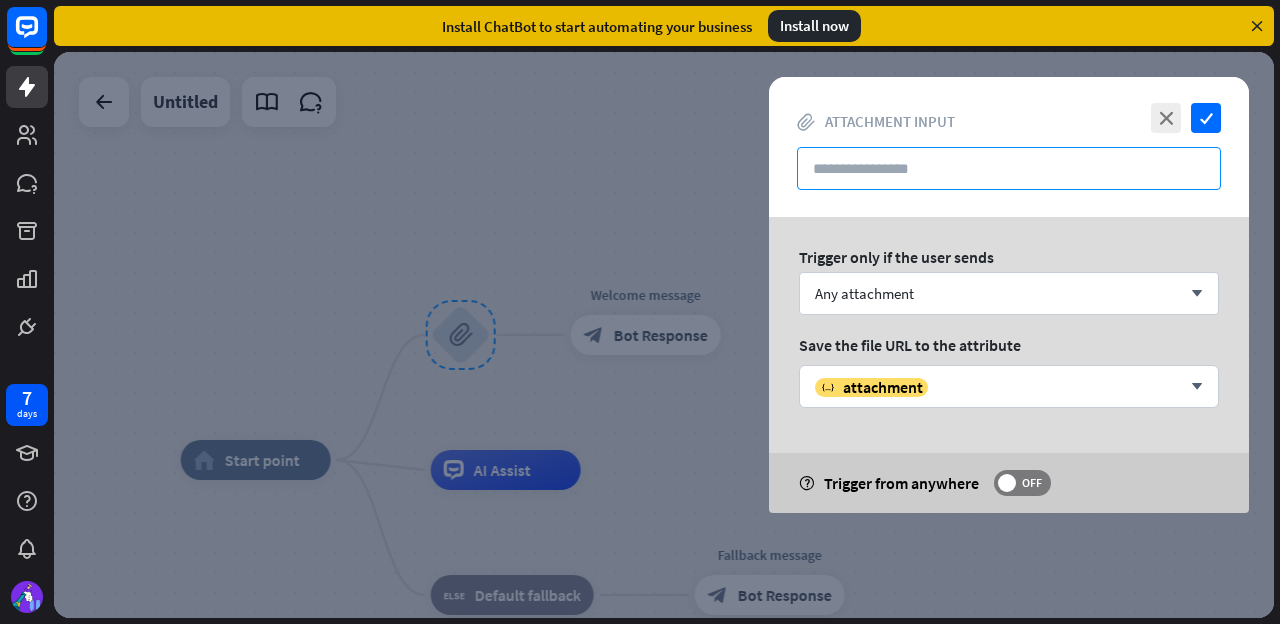click at bounding box center [1009, 168] 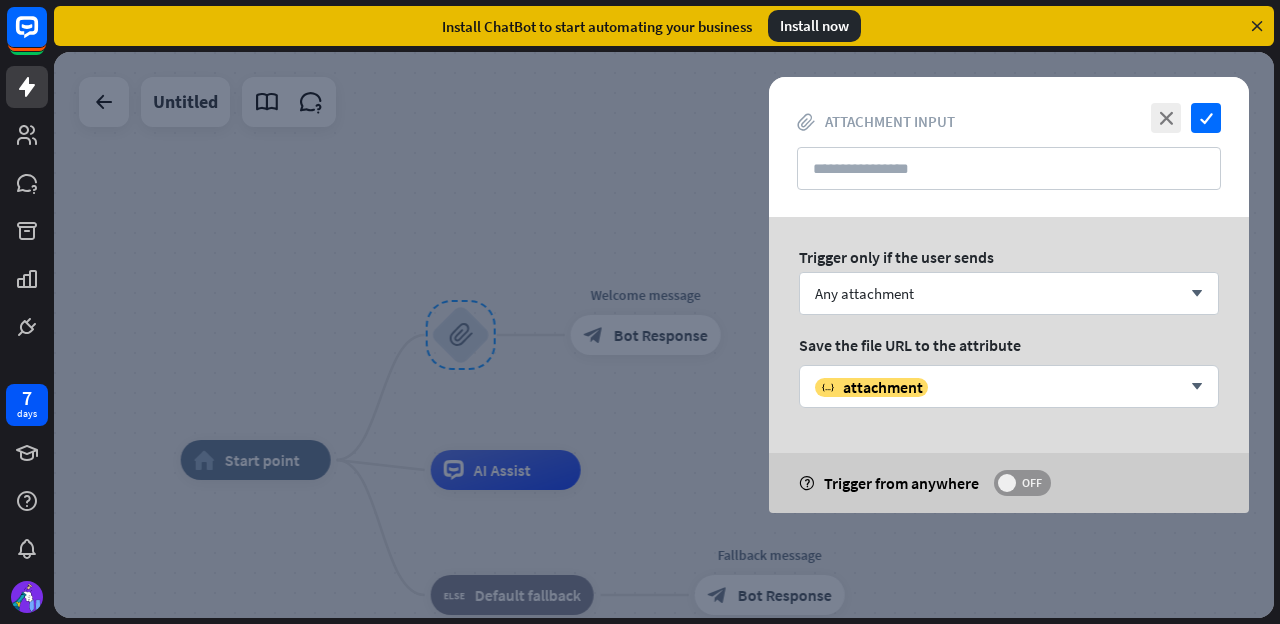 click on "OFF" at bounding box center [1031, 483] 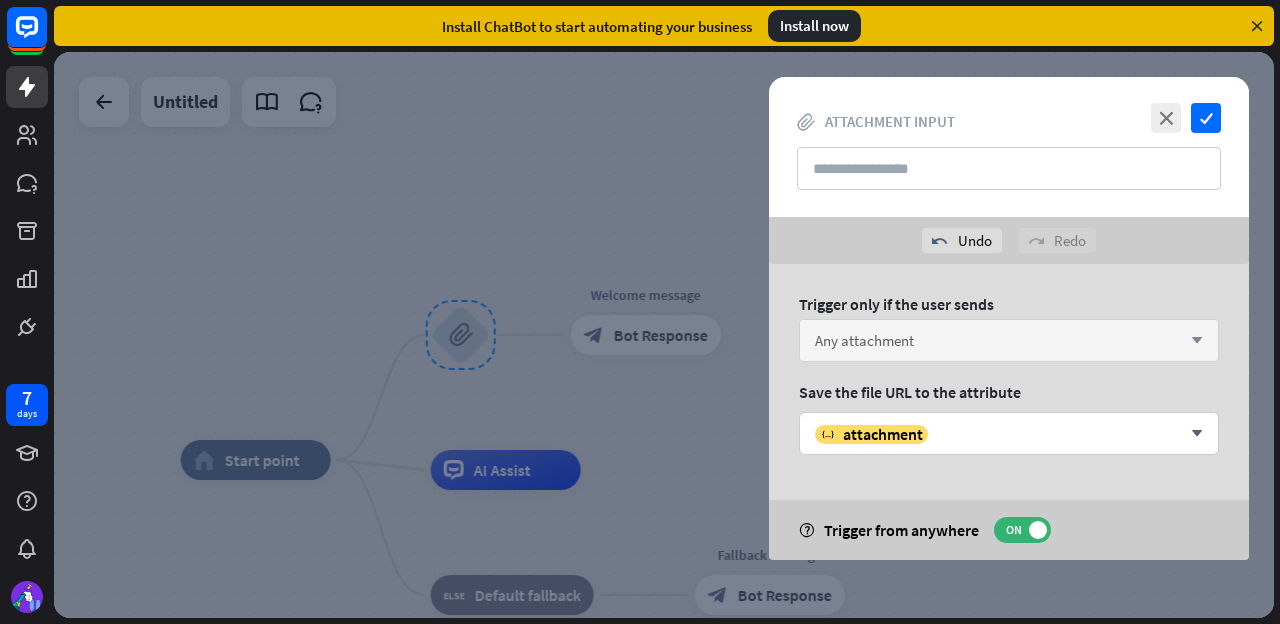 click on "Any attachment
arrow_down" at bounding box center [1009, 340] 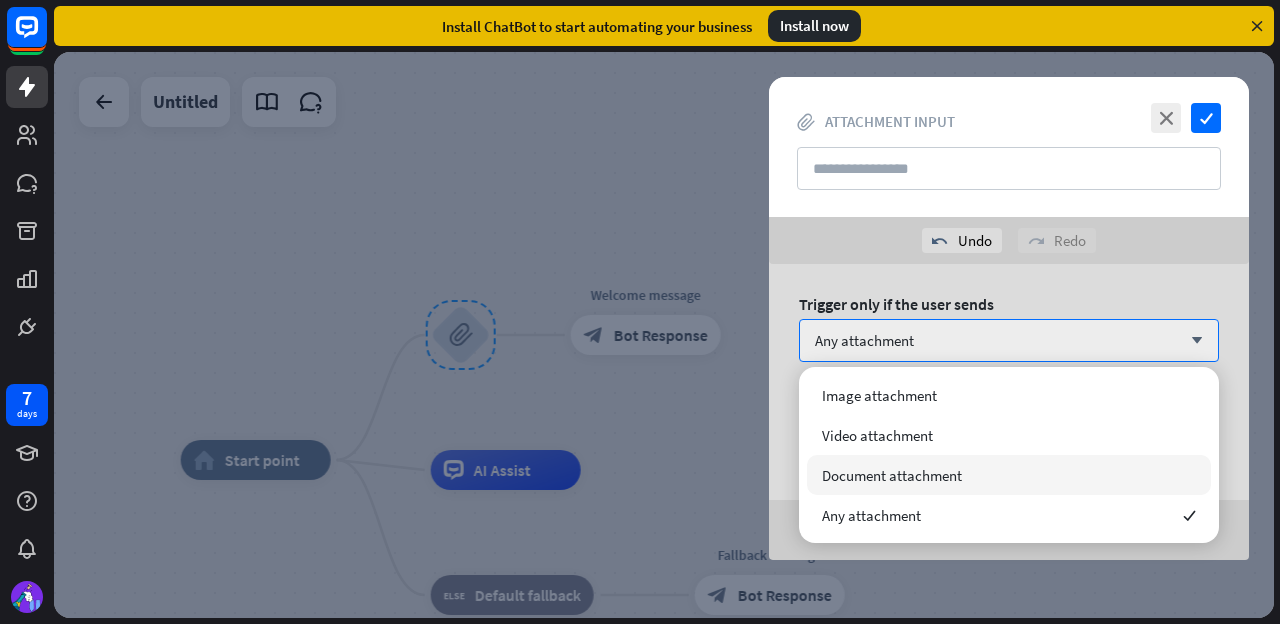click on "Document attachment" at bounding box center [892, 475] 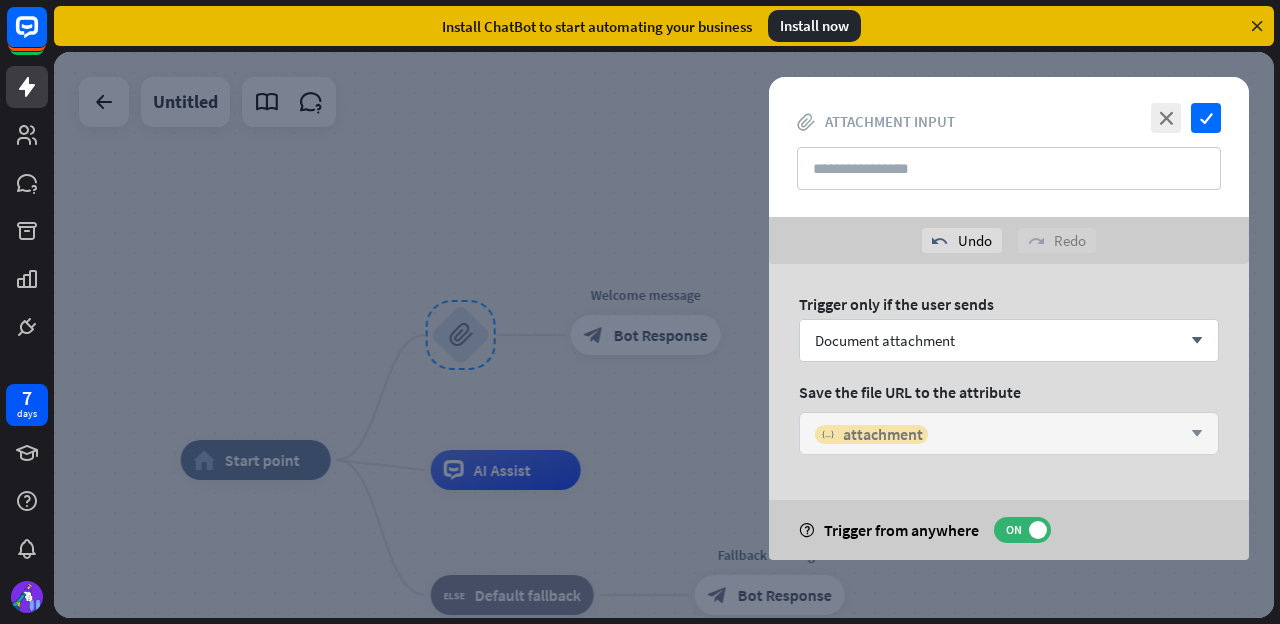 click on "attachment" at bounding box center (883, 434) 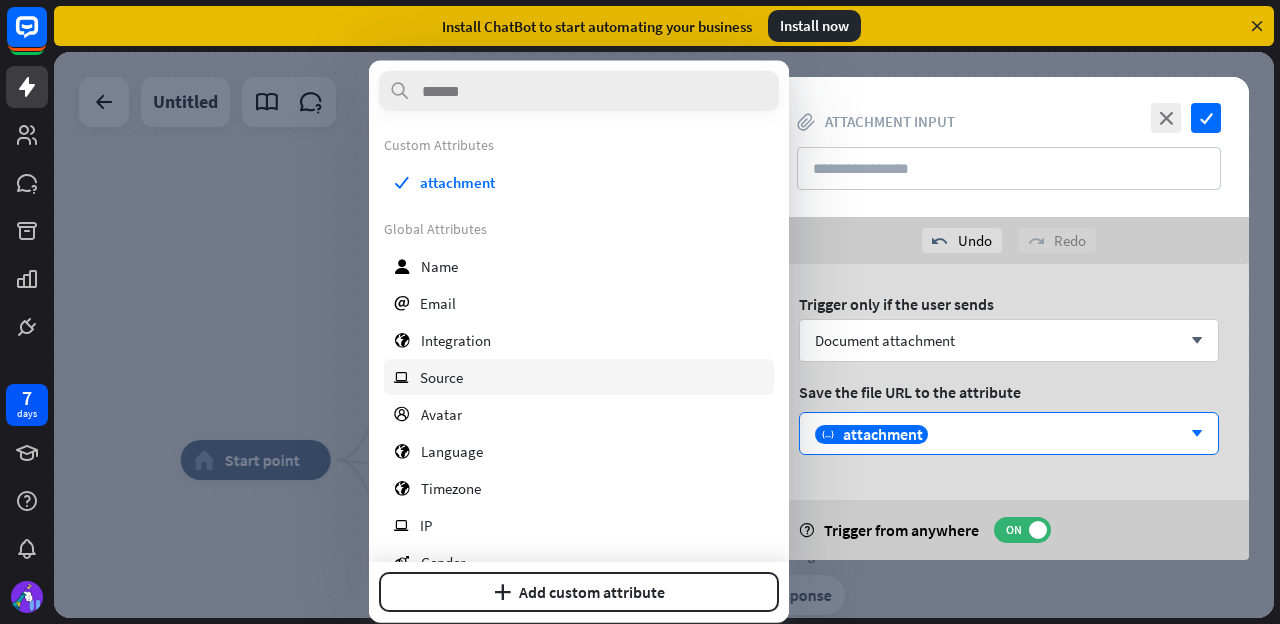 click on "Source" at bounding box center (441, 376) 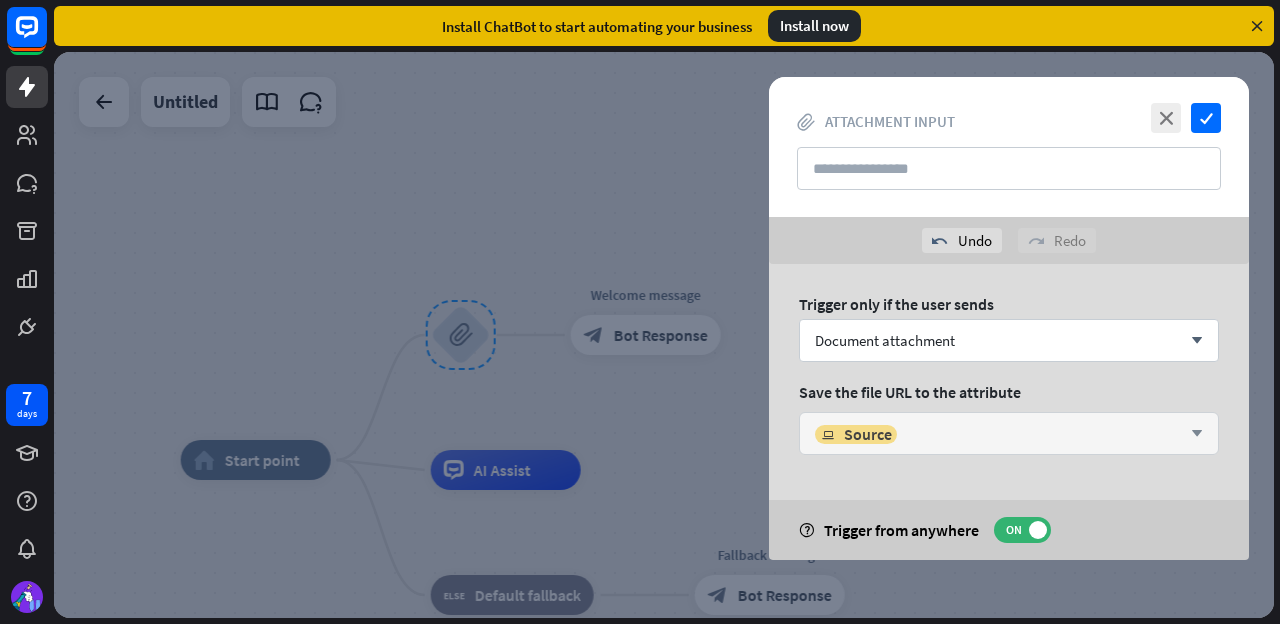 click on "ip   Source   arrow_down" at bounding box center [1009, 433] 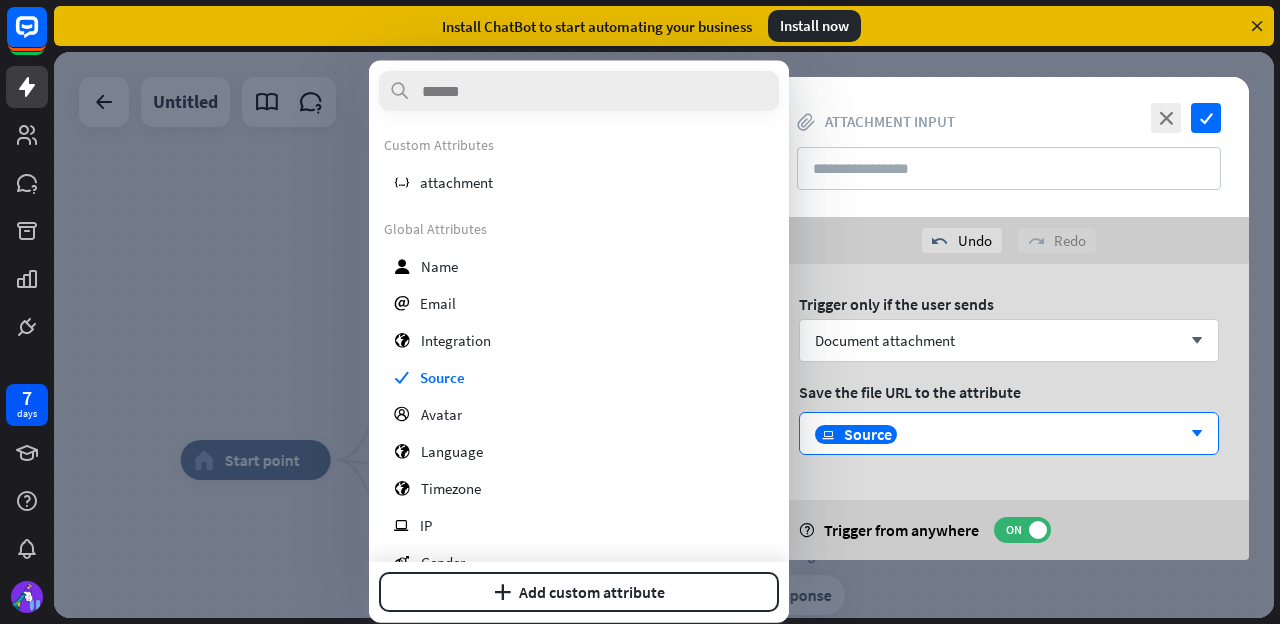 click on "Trigger only if the user sends
Document attachment
arrow_down
Save the file URL to the attribute
ip   Source   arrow_down
help
Trigger from anywhere
ON" at bounding box center [1009, 412] 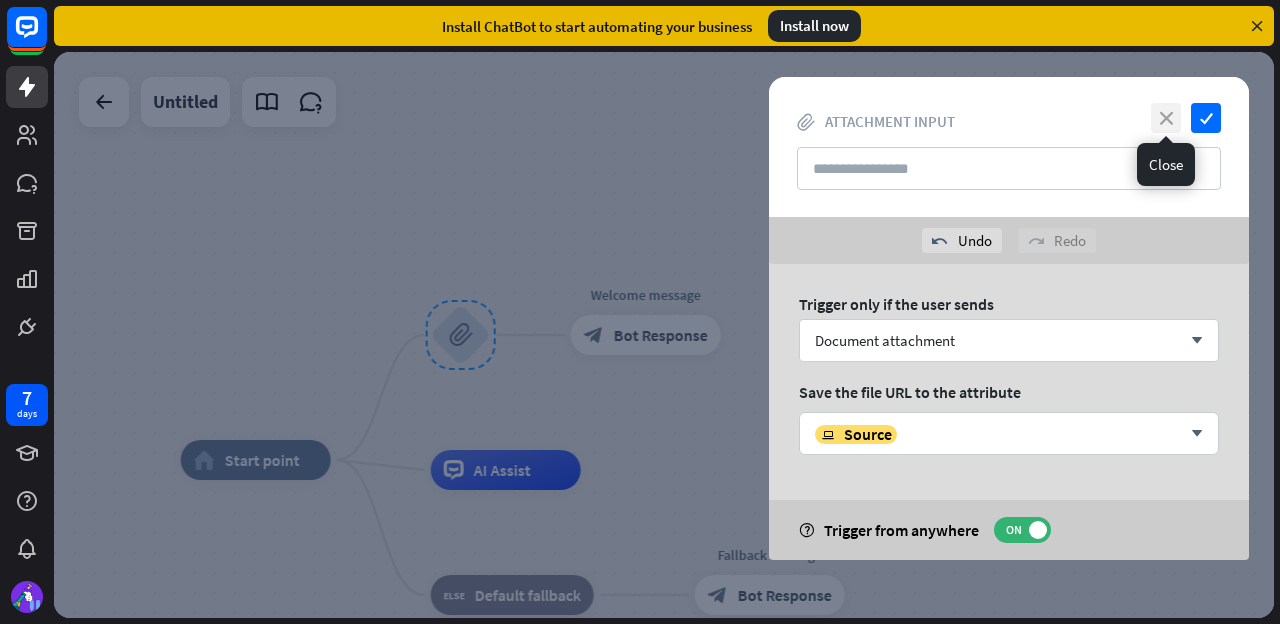 click on "close" at bounding box center (1166, 118) 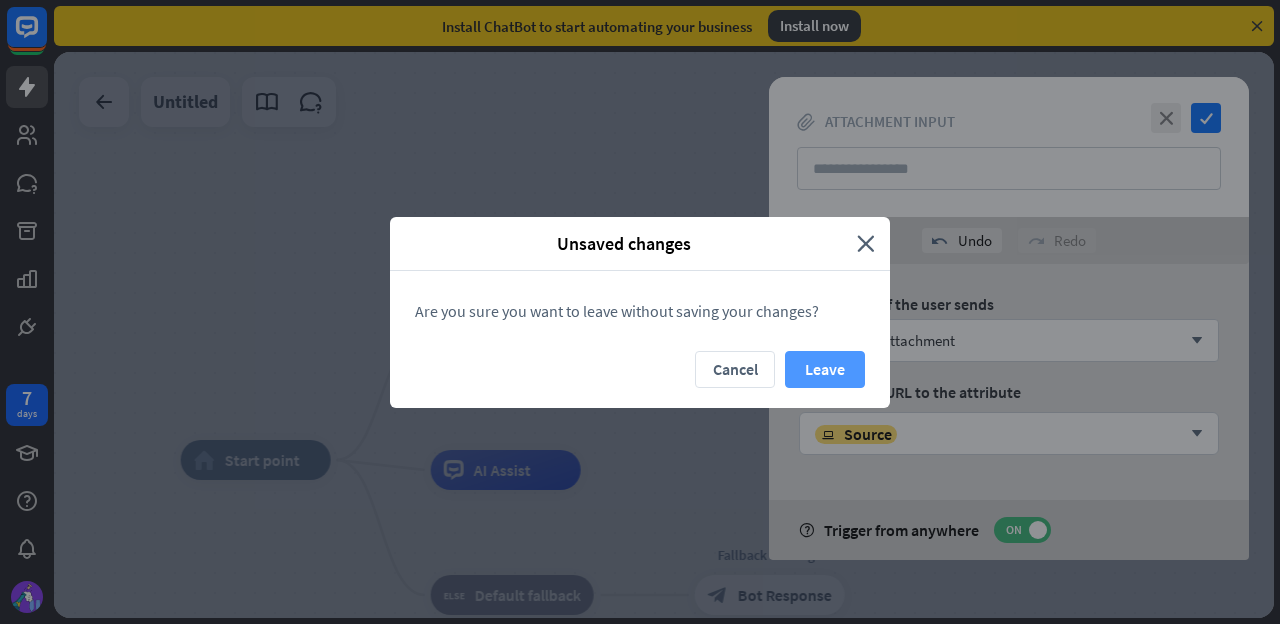 click on "Leave" at bounding box center (825, 369) 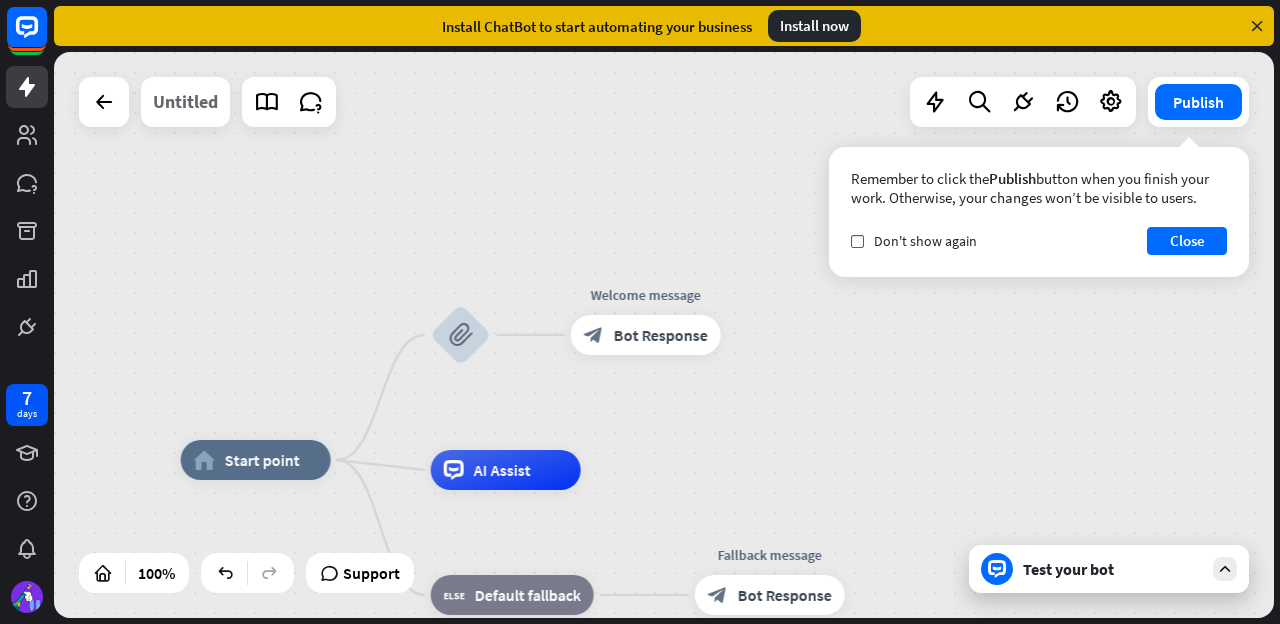 click on "Untitled" at bounding box center [185, 102] 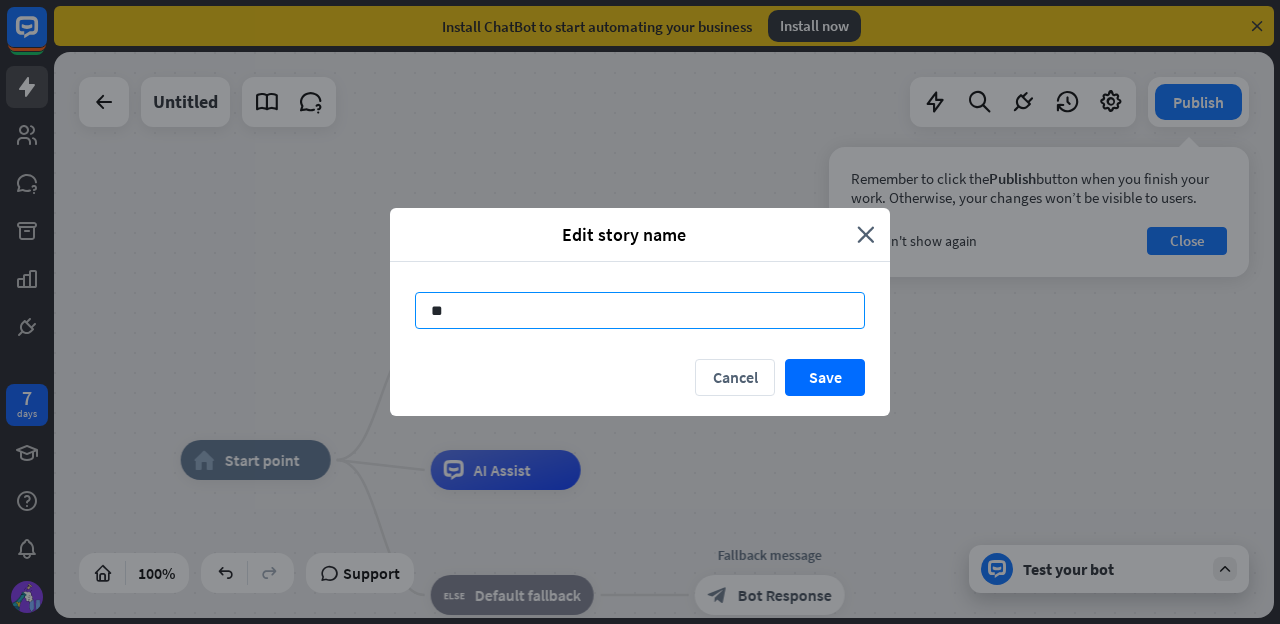 type on "*" 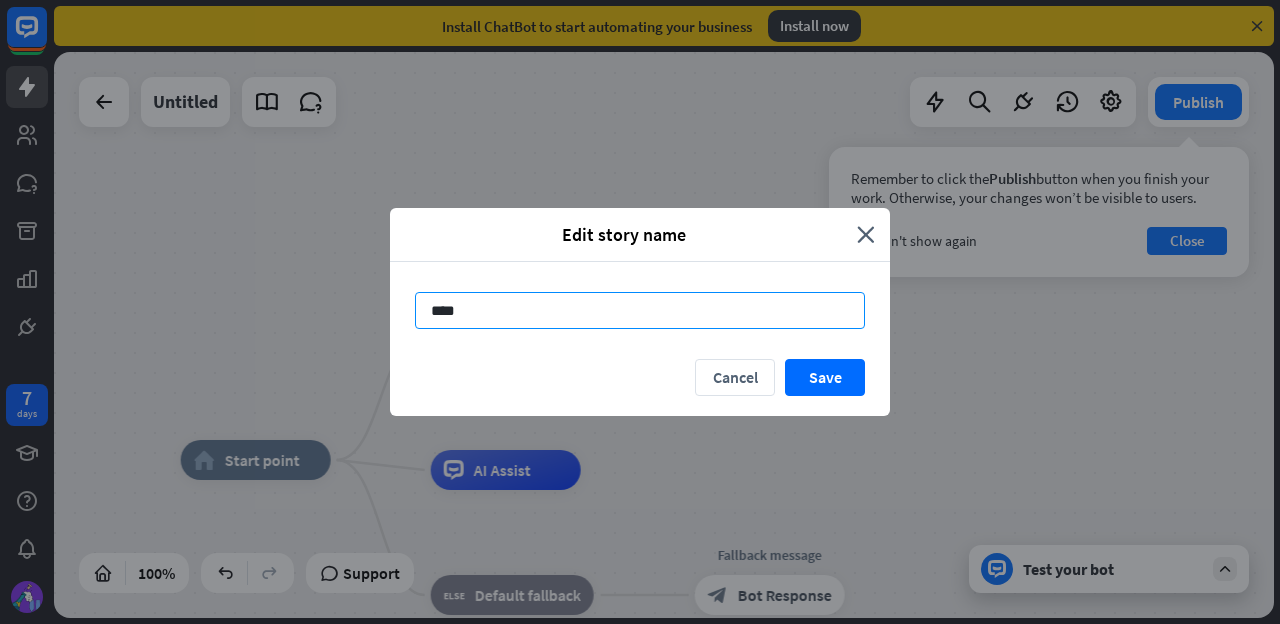 type on "****" 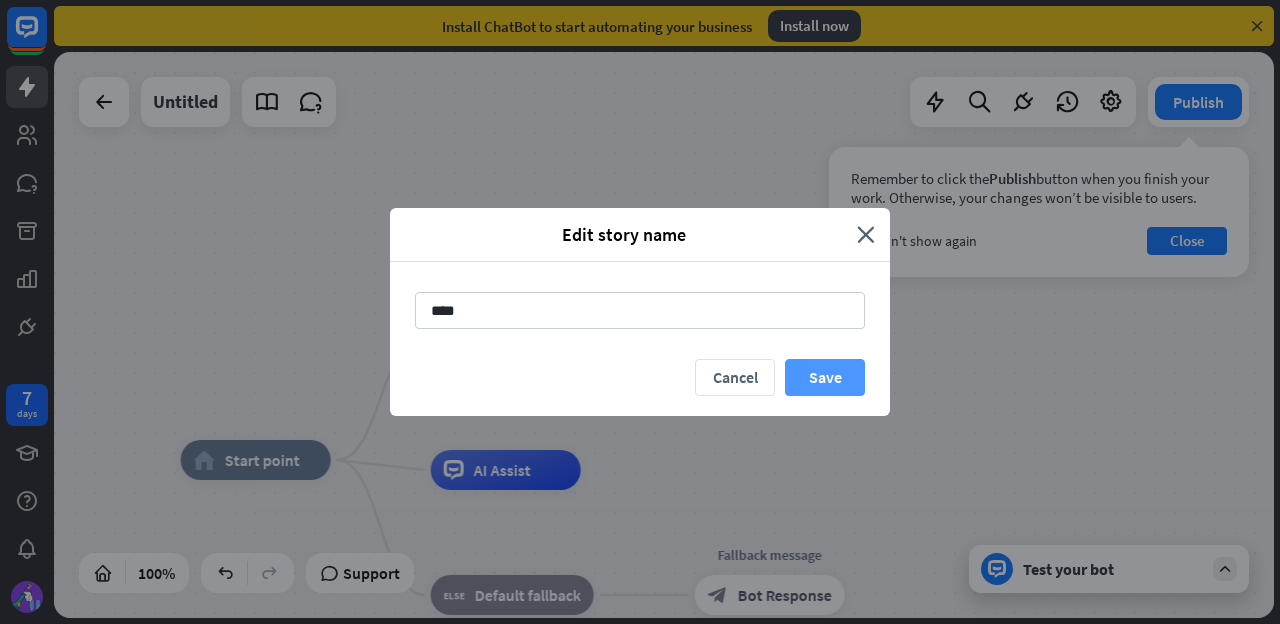 drag, startPoint x: 455, startPoint y: 312, endPoint x: 844, endPoint y: 375, distance: 394.0685 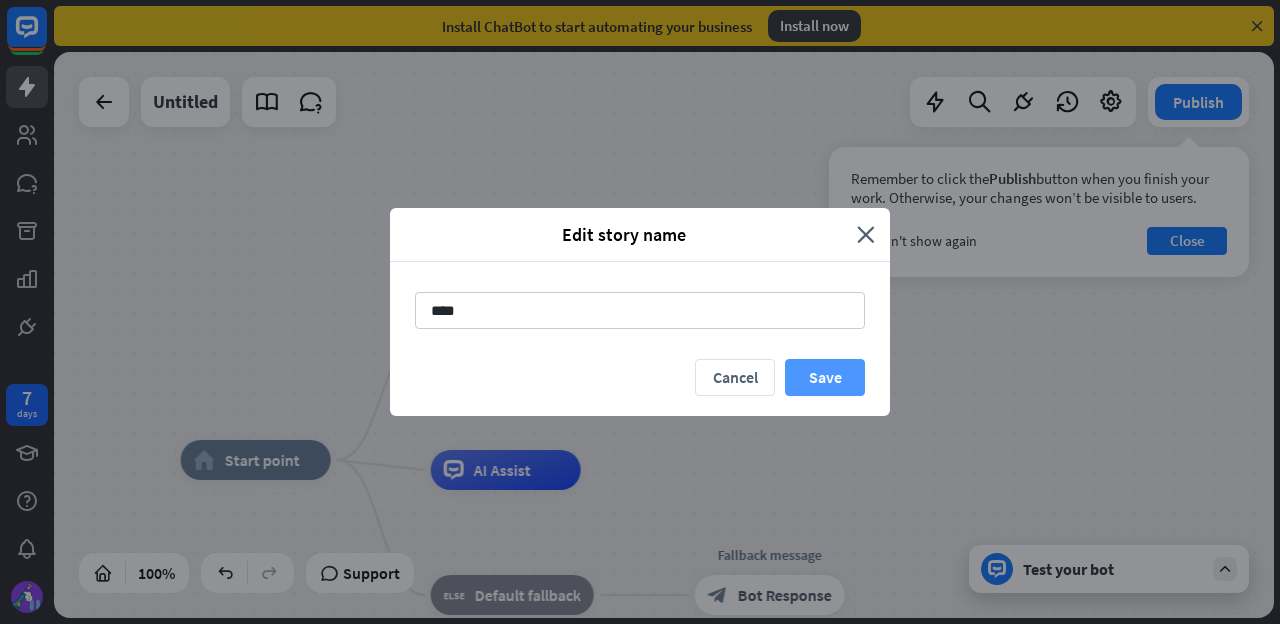 click on "Save" at bounding box center (825, 377) 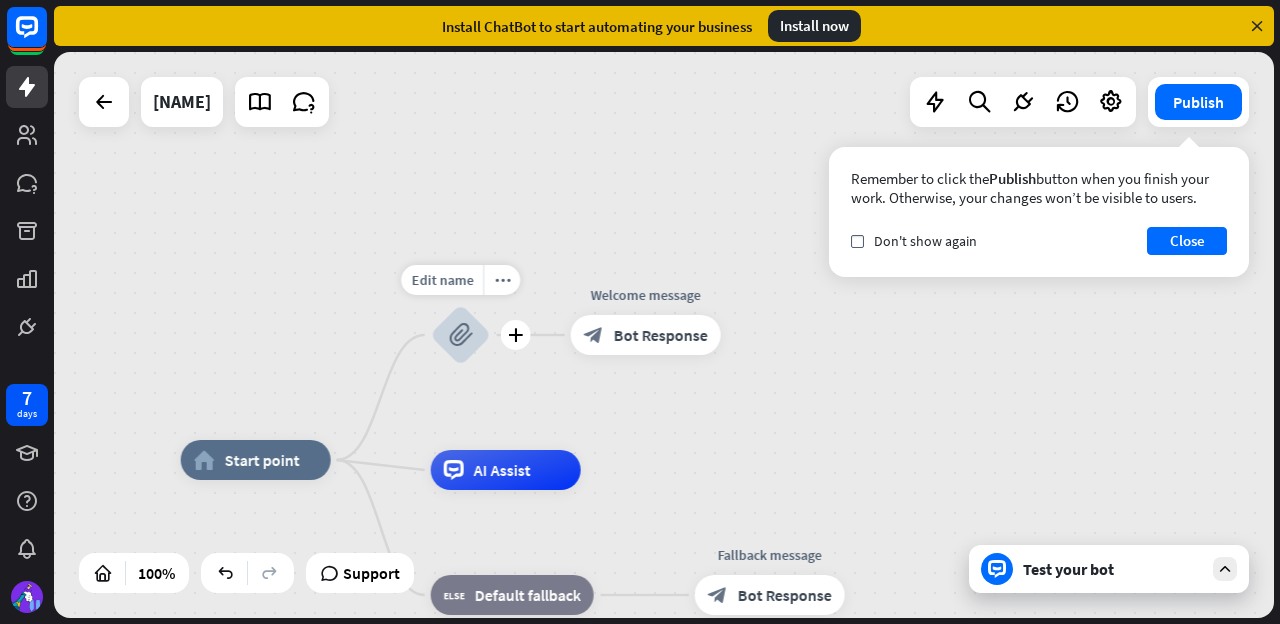 click on "block_attachment" at bounding box center [461, 335] 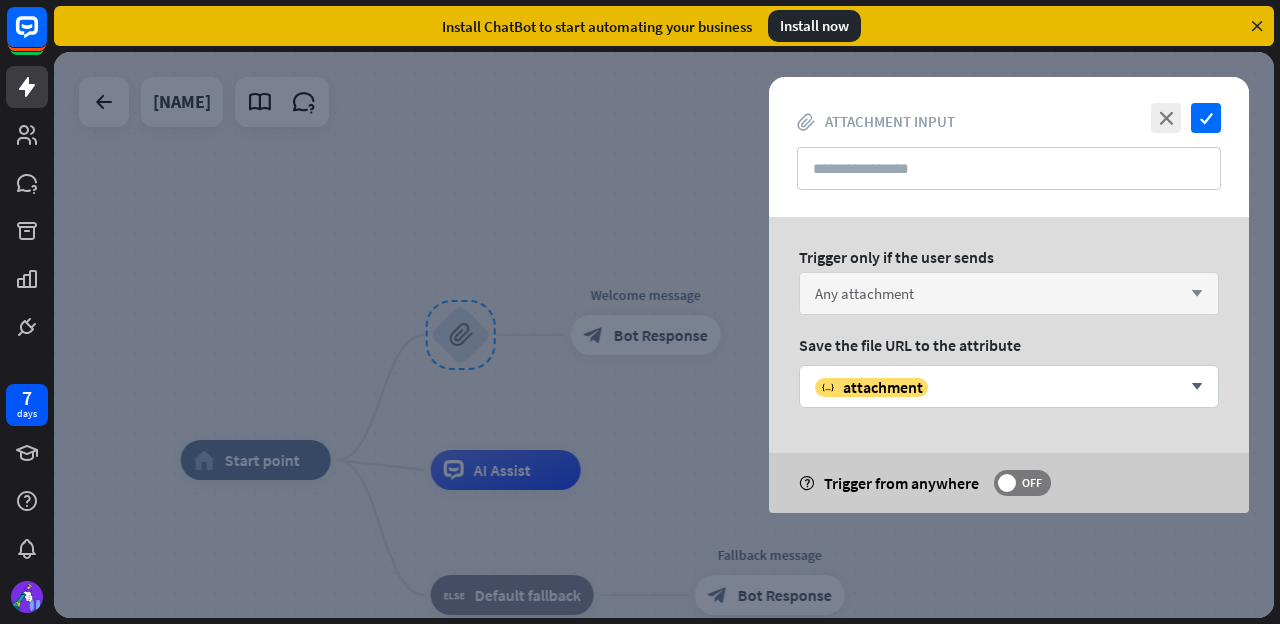 click on "Any attachment
arrow_down" at bounding box center (1009, 293) 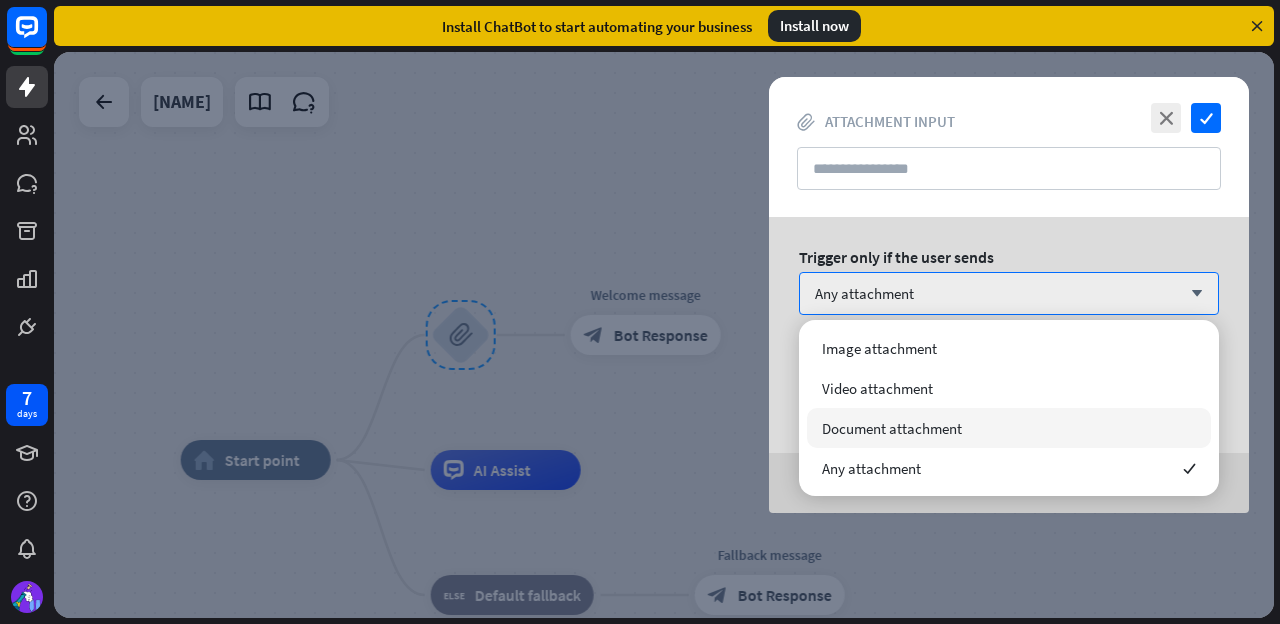 click on "Document attachment" at bounding box center (892, 428) 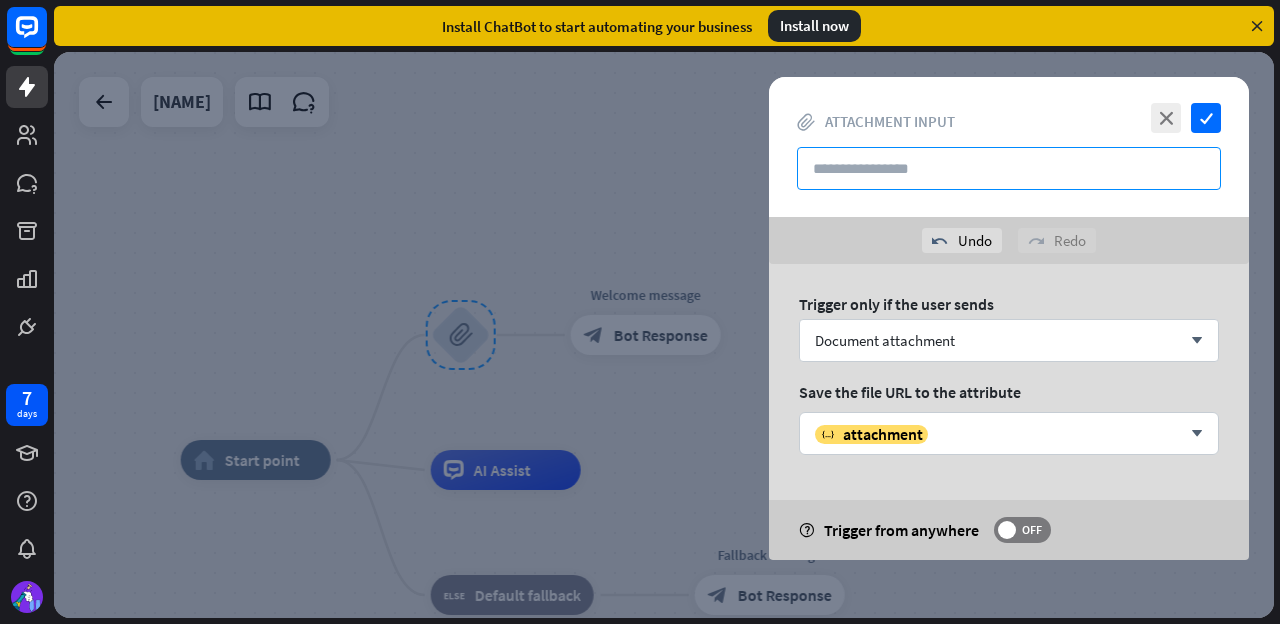 click at bounding box center (1009, 168) 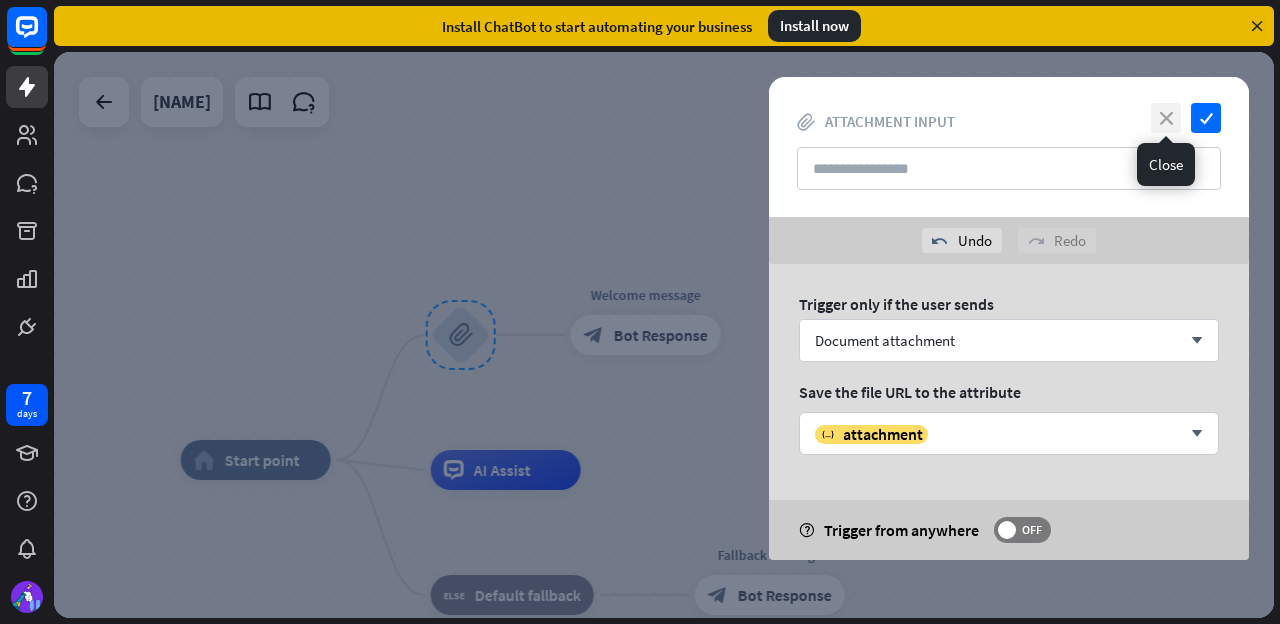 click on "close" at bounding box center (1166, 118) 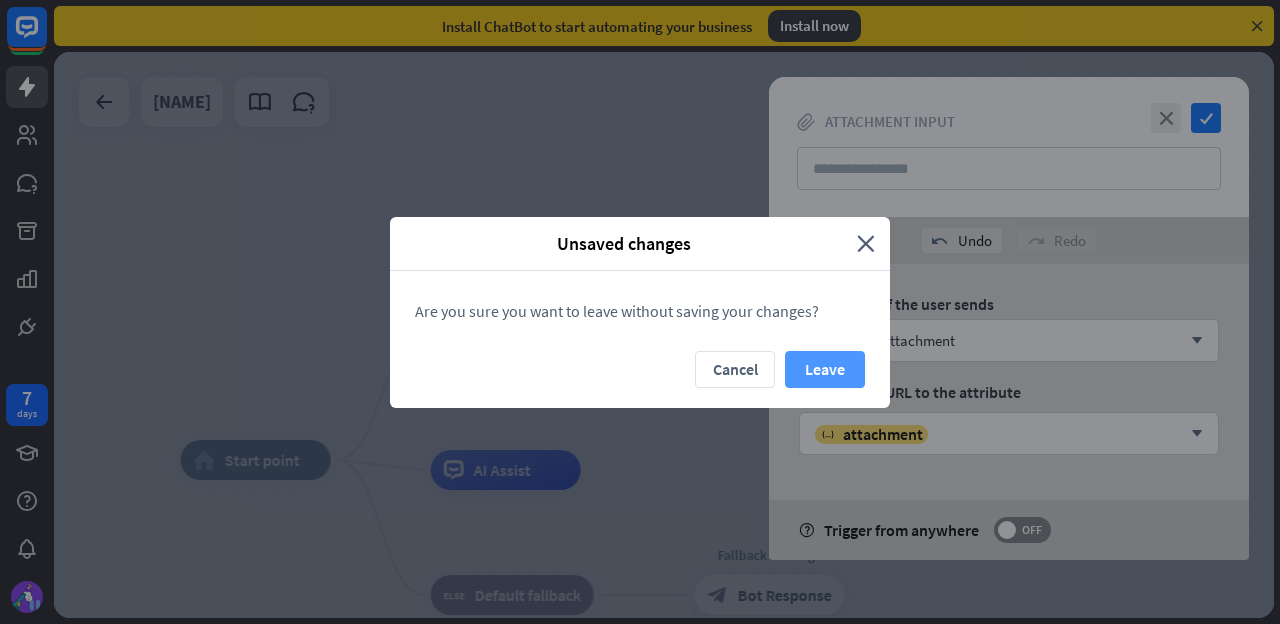 click on "Leave" at bounding box center [825, 369] 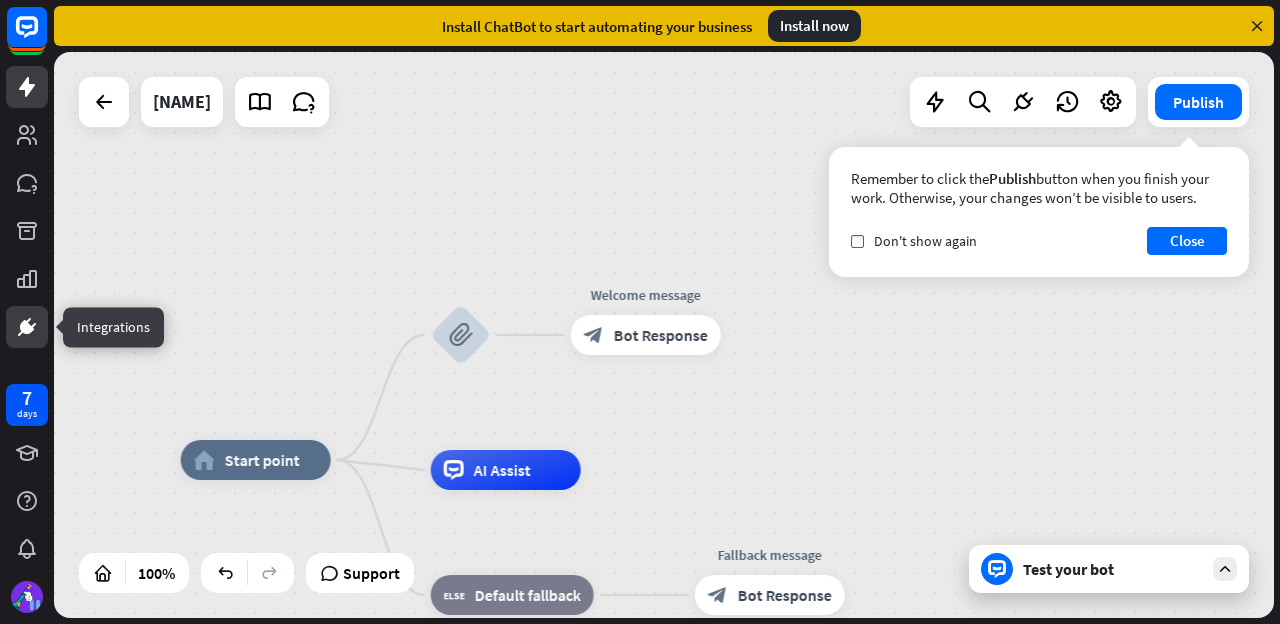 click 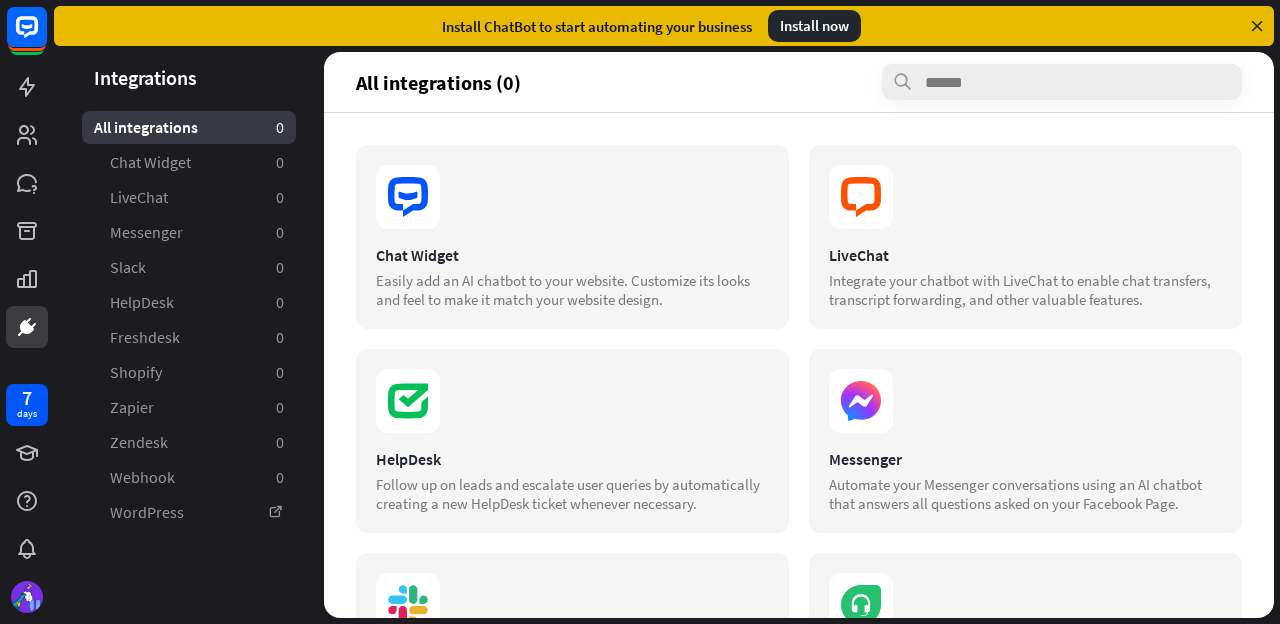 click on "Chat Widget
Easily add an AI chatbot to your website. Customize its looks and feel to make it match your website design.
LiveChat
Integrate your chatbot with LiveChat to enable chat transfers, transcript forwarding, and other valuable features.
HelpDesk
Follow up on leads and escalate user queries by automatically creating a new HelpDesk ticket whenever necessary.
Messenger
Automate your Messenger conversations using an AI chatbot that answers all questions asked on your Facebook Page." at bounding box center (799, 365) 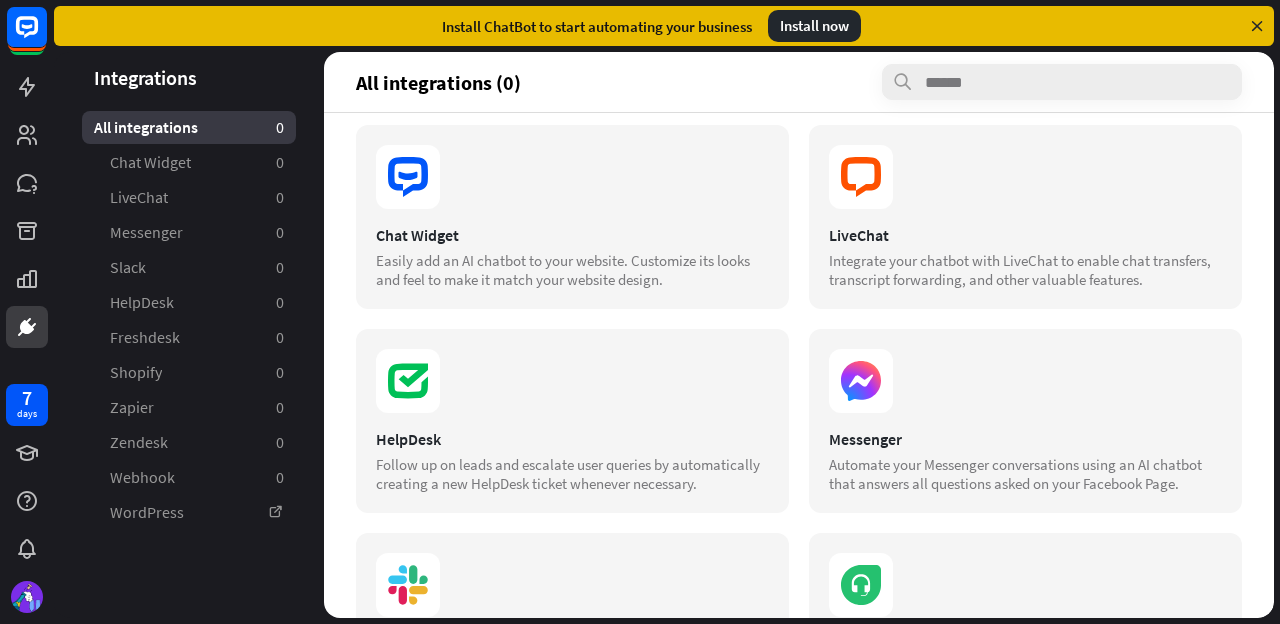 scroll, scrollTop: 0, scrollLeft: 0, axis: both 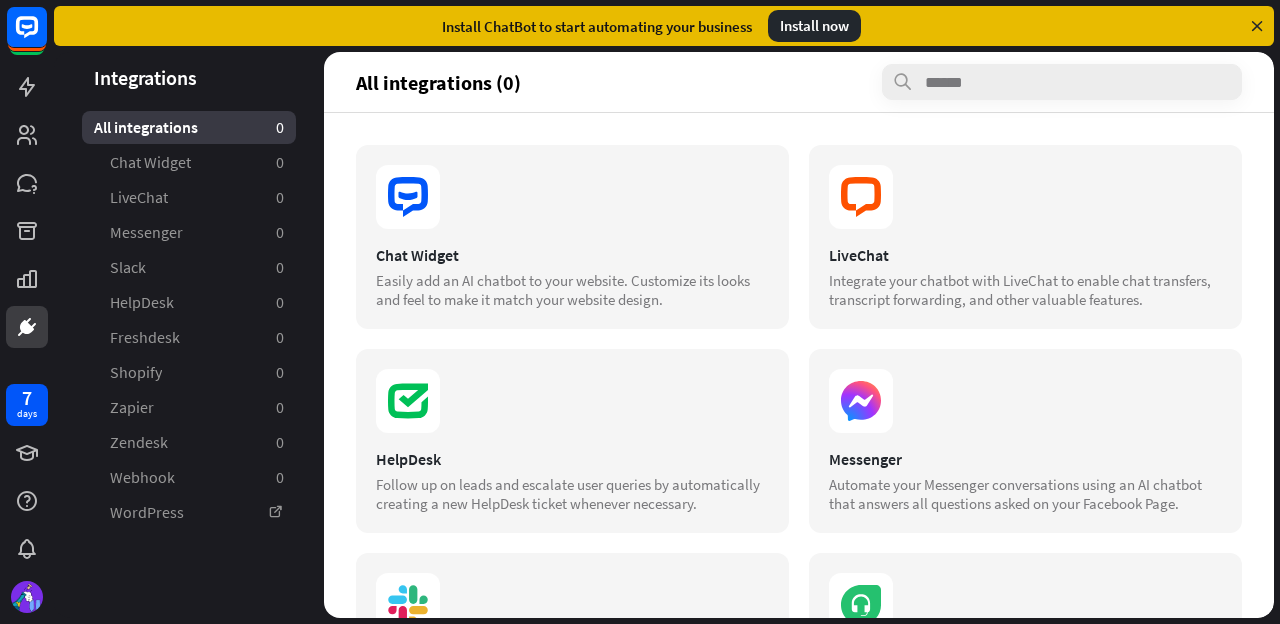 click on "Chat Widget
Easily add an AI chatbot to your website. Customize its looks and feel to make it match your website design.
LiveChat
Integrate your chatbot with LiveChat to enable chat transfers, transcript forwarding, and other valuable features.
HelpDesk
Follow up on leads and escalate user queries by automatically creating a new HelpDesk ticket whenever necessary.
Messenger
Automate your Messenger conversations using an AI chatbot that answers all questions asked on your Facebook Page." at bounding box center (799, 365) 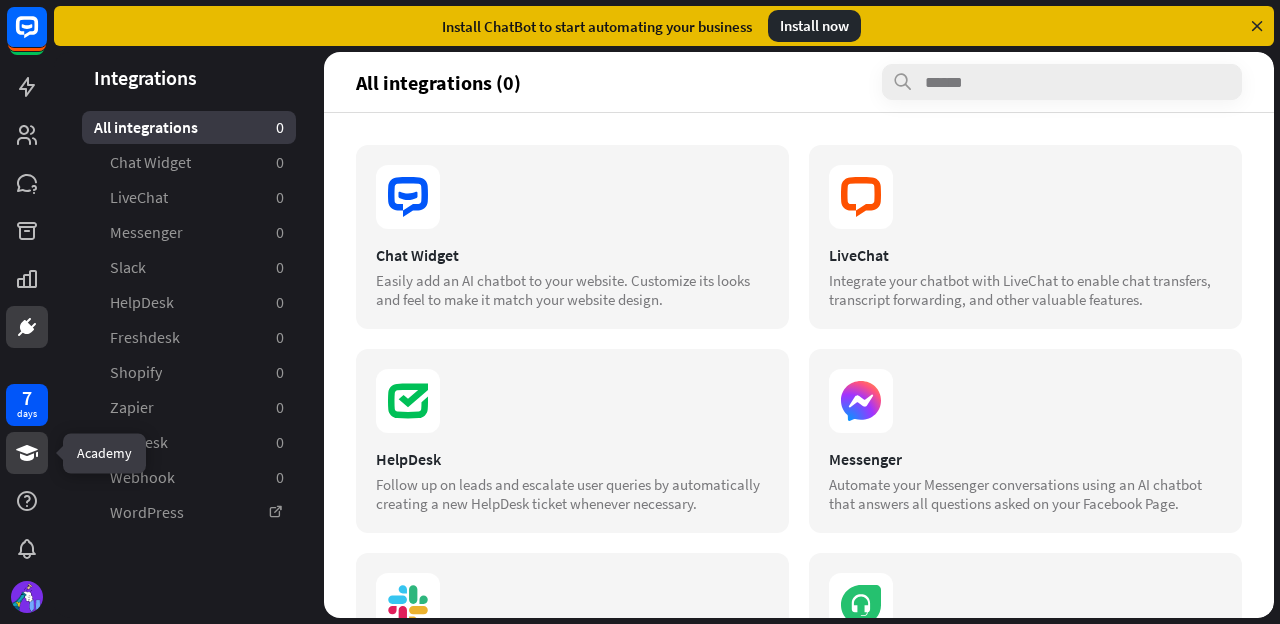click 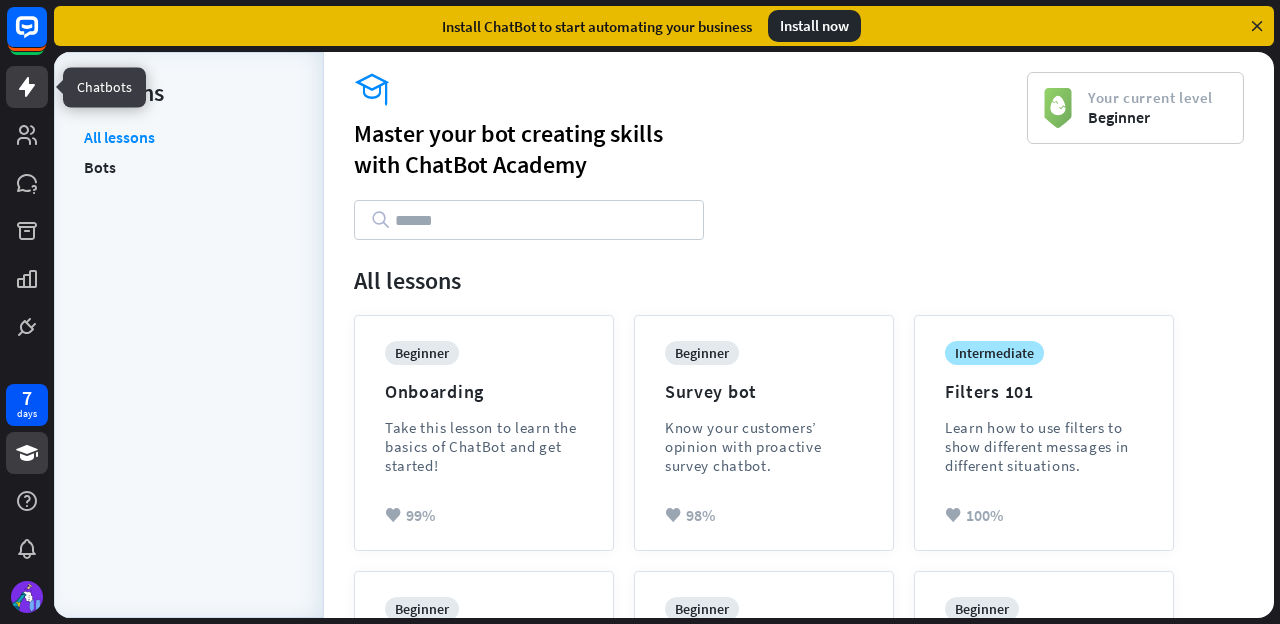 click 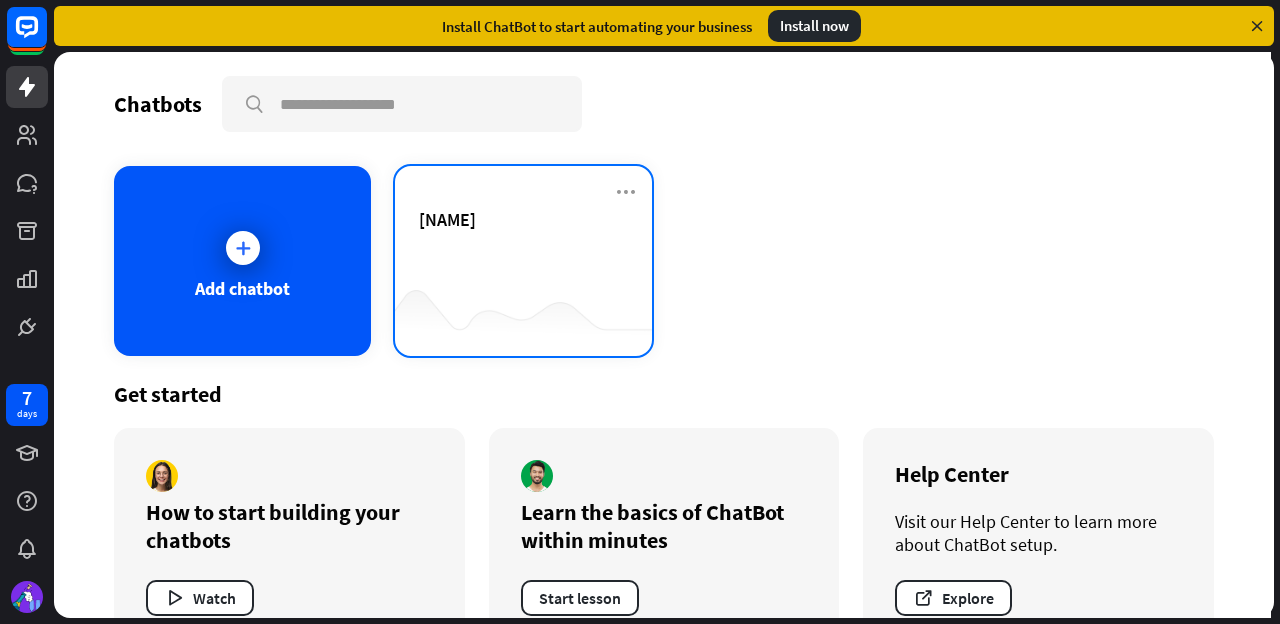 click on "[NAME]" at bounding box center [523, 243] 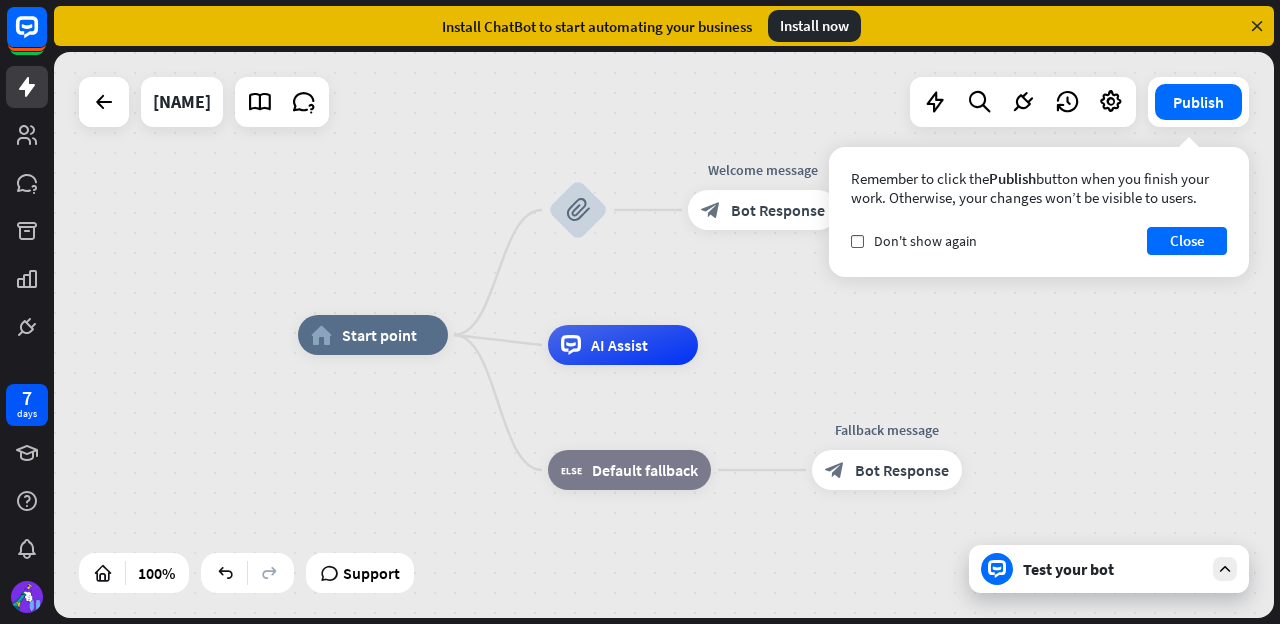 click on "Test your bot" at bounding box center (1113, 569) 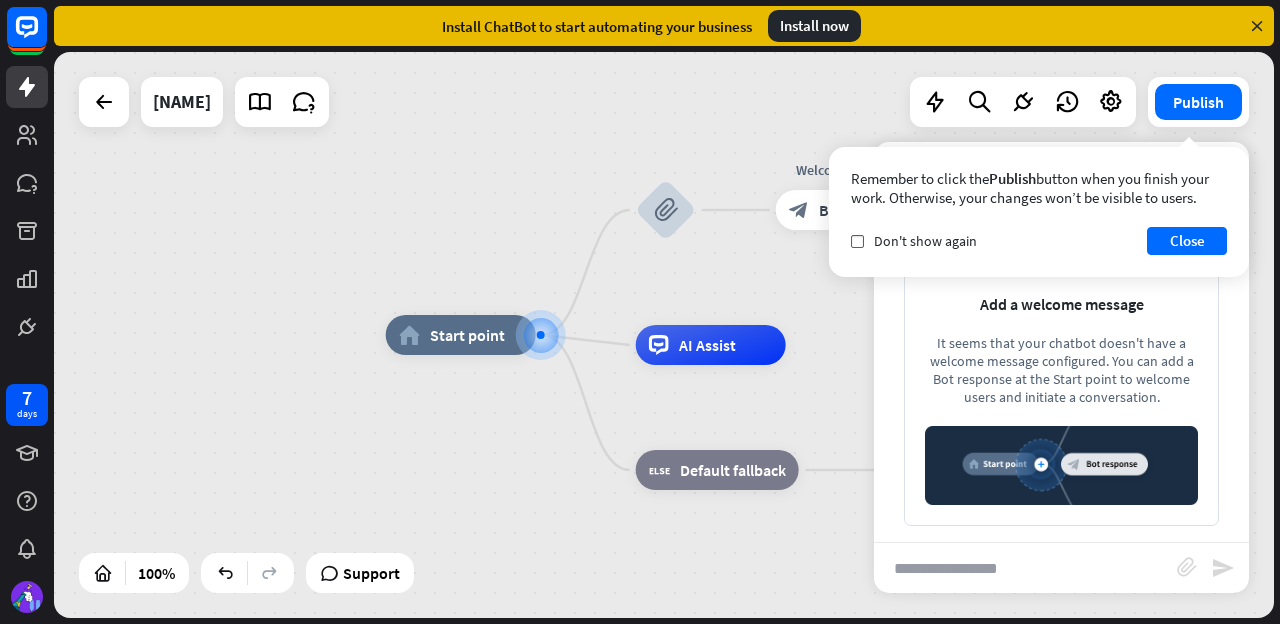 click at bounding box center (1061, 465) 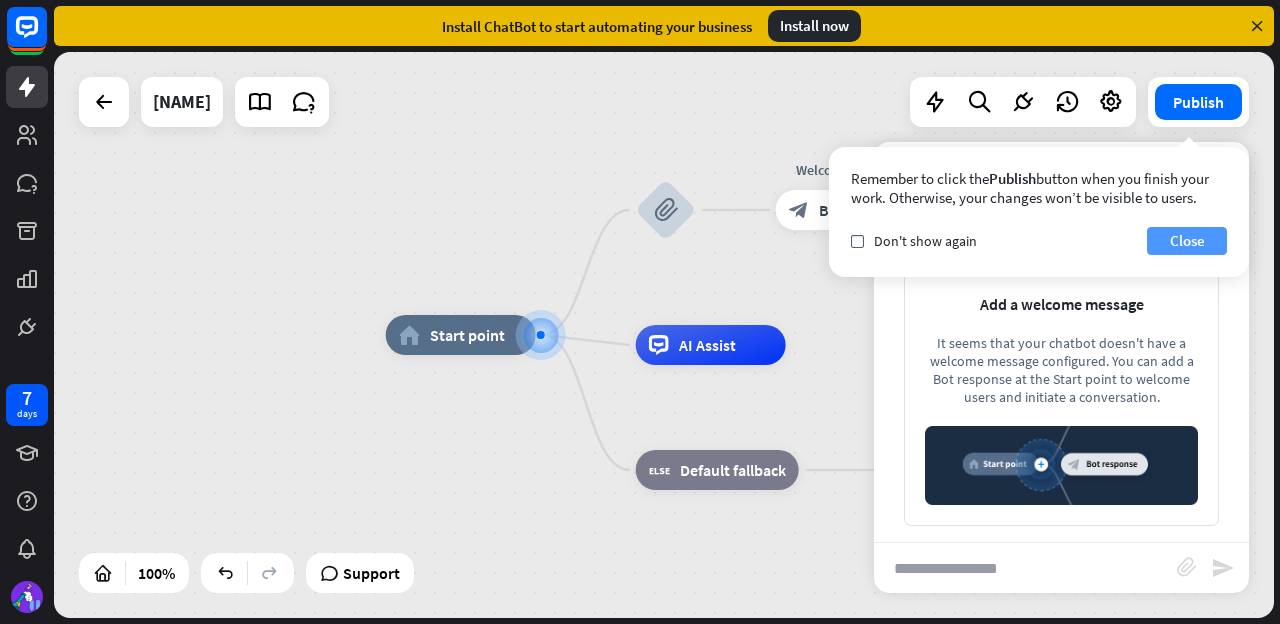 click on "Close" at bounding box center (1187, 241) 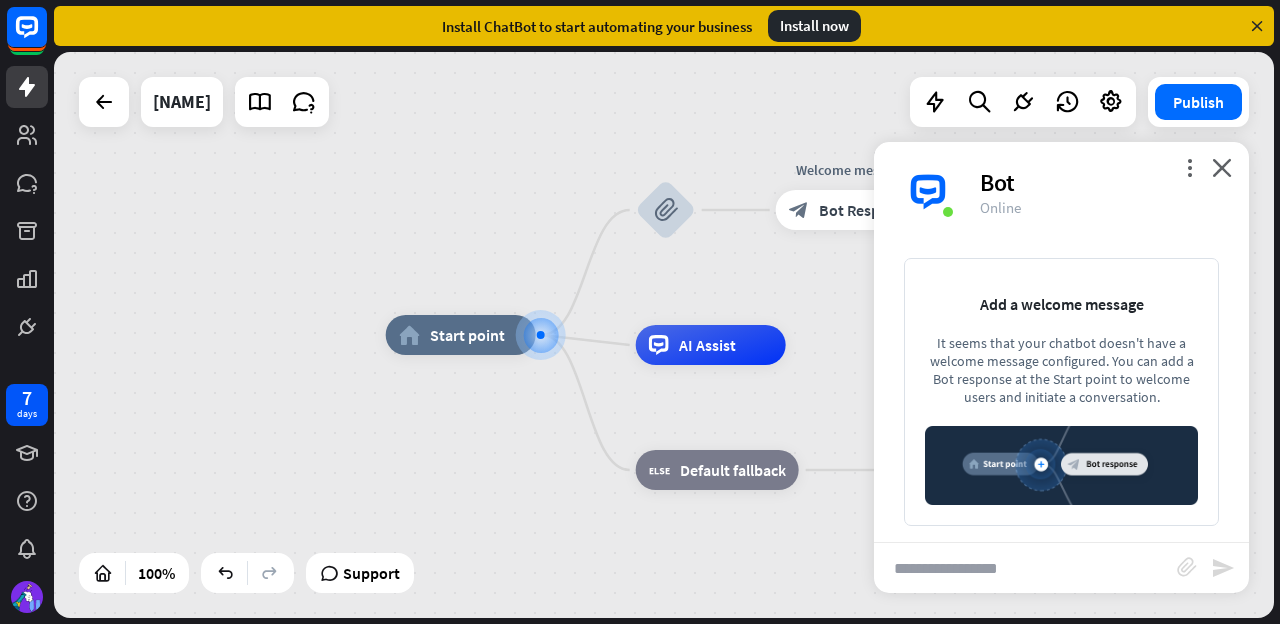 click at bounding box center (1061, 465) 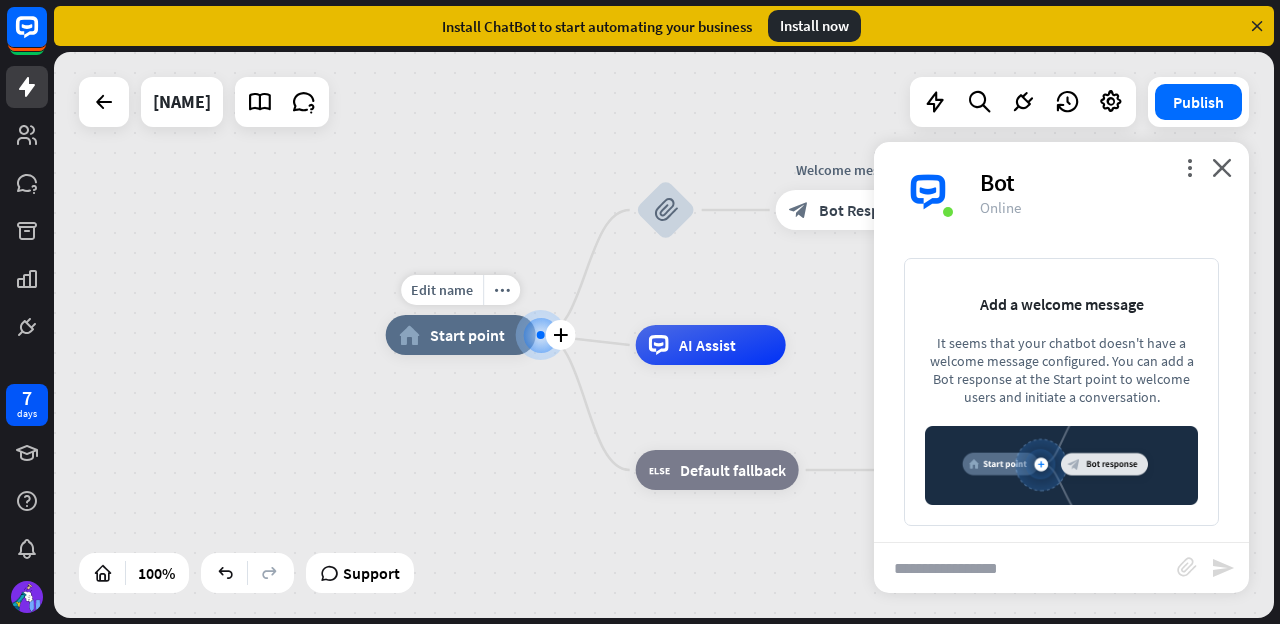 click at bounding box center (540, 334) 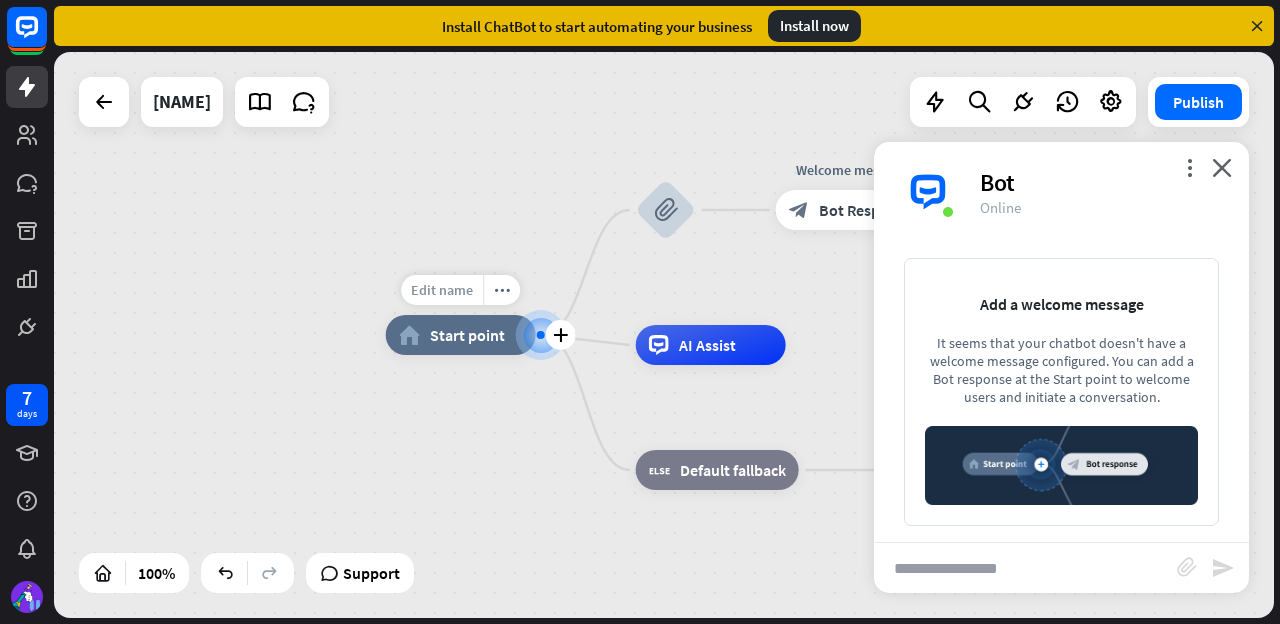 click on "Edit name" at bounding box center [442, 290] 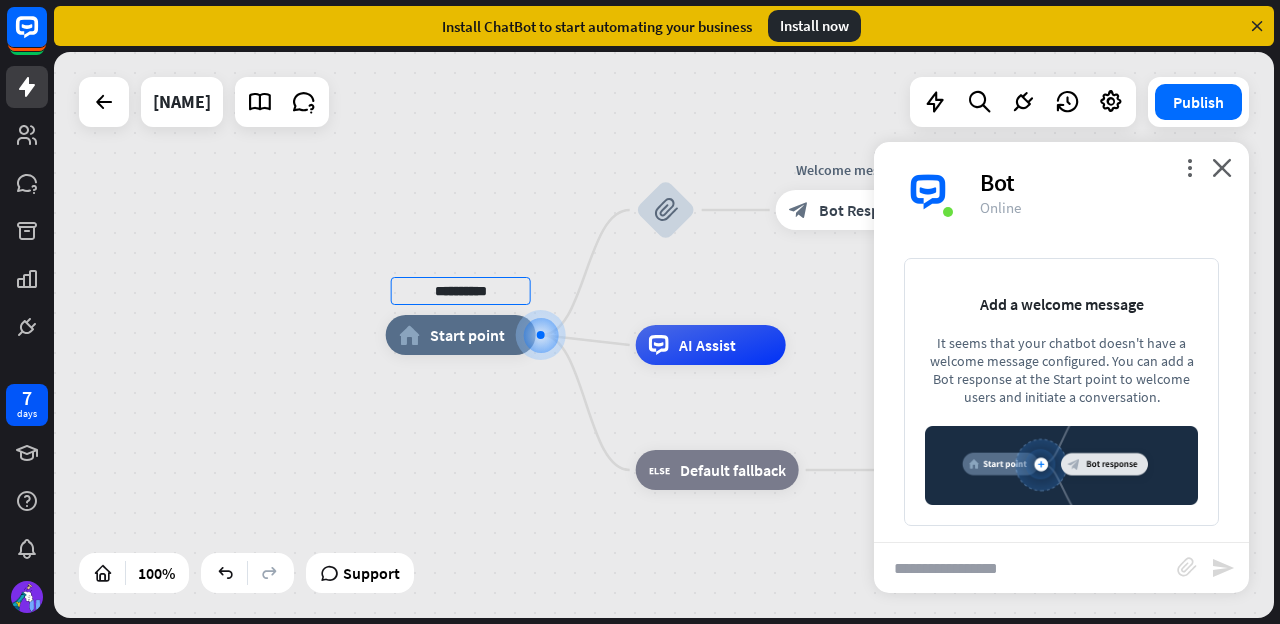 type on "**********" 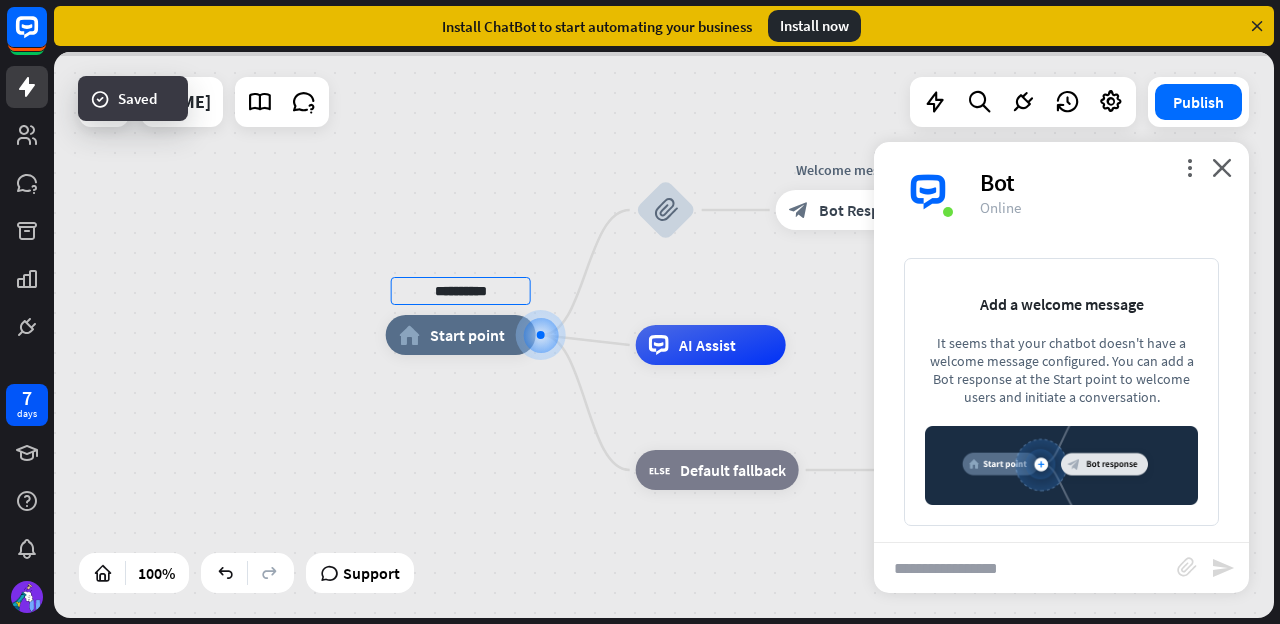 click on "**********" at bounding box center (664, 335) 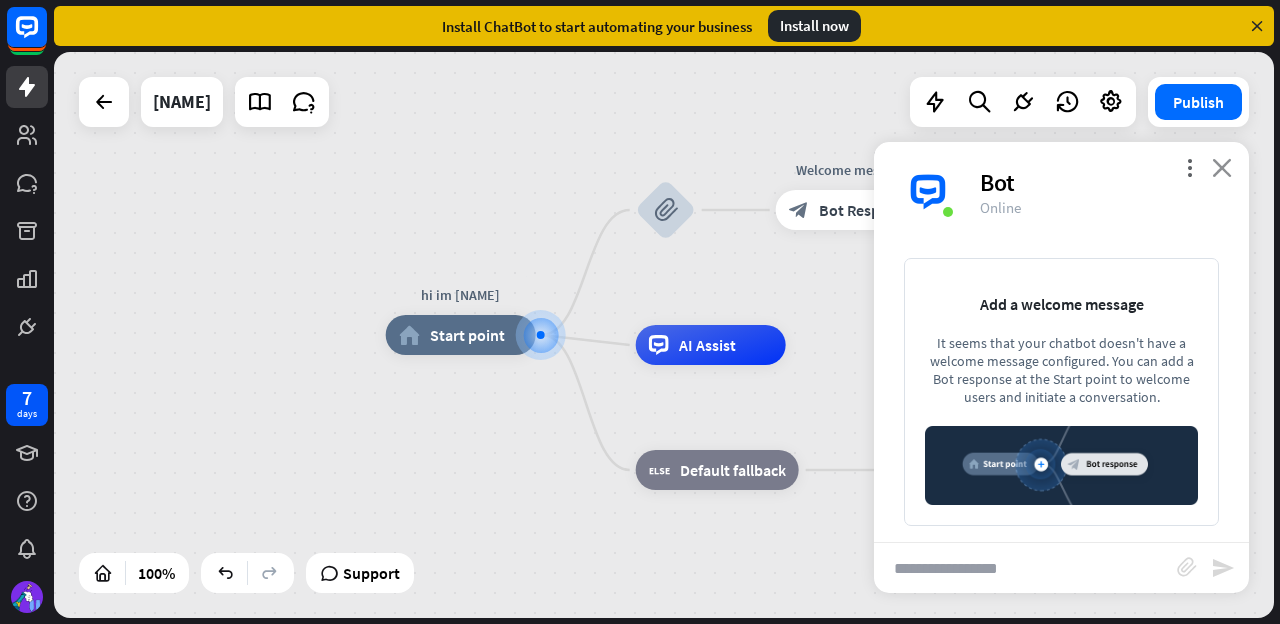 click on "close" at bounding box center (1222, 167) 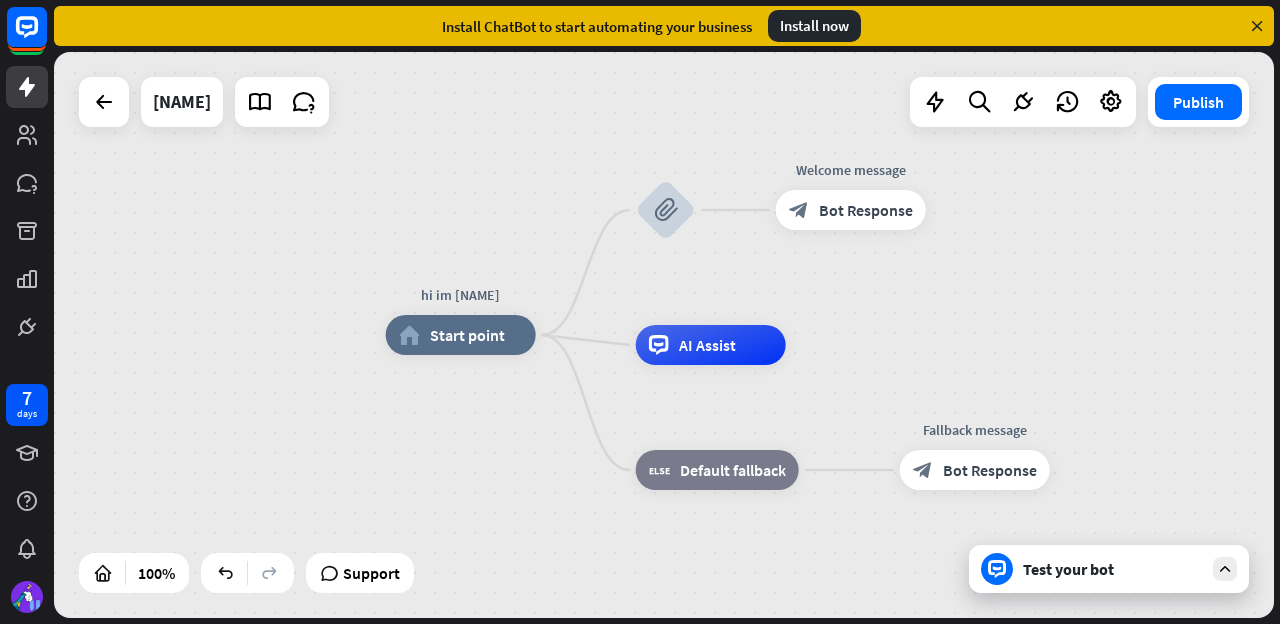 click on "Test your bot" at bounding box center [1109, 569] 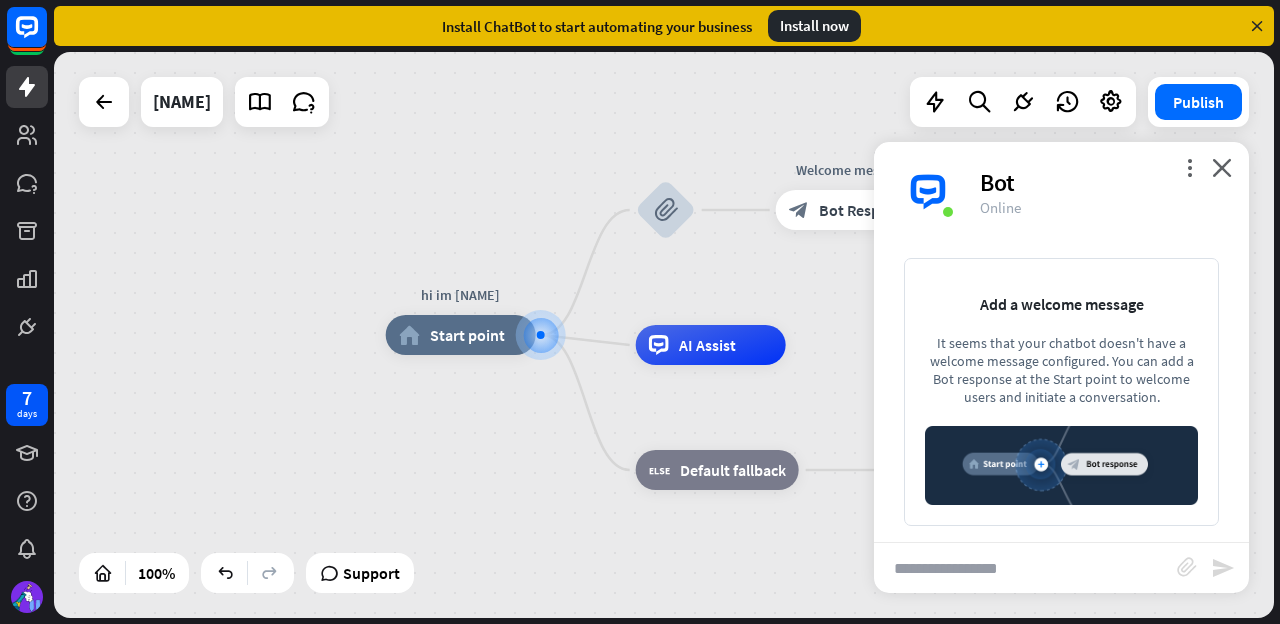 click at bounding box center [1025, 568] 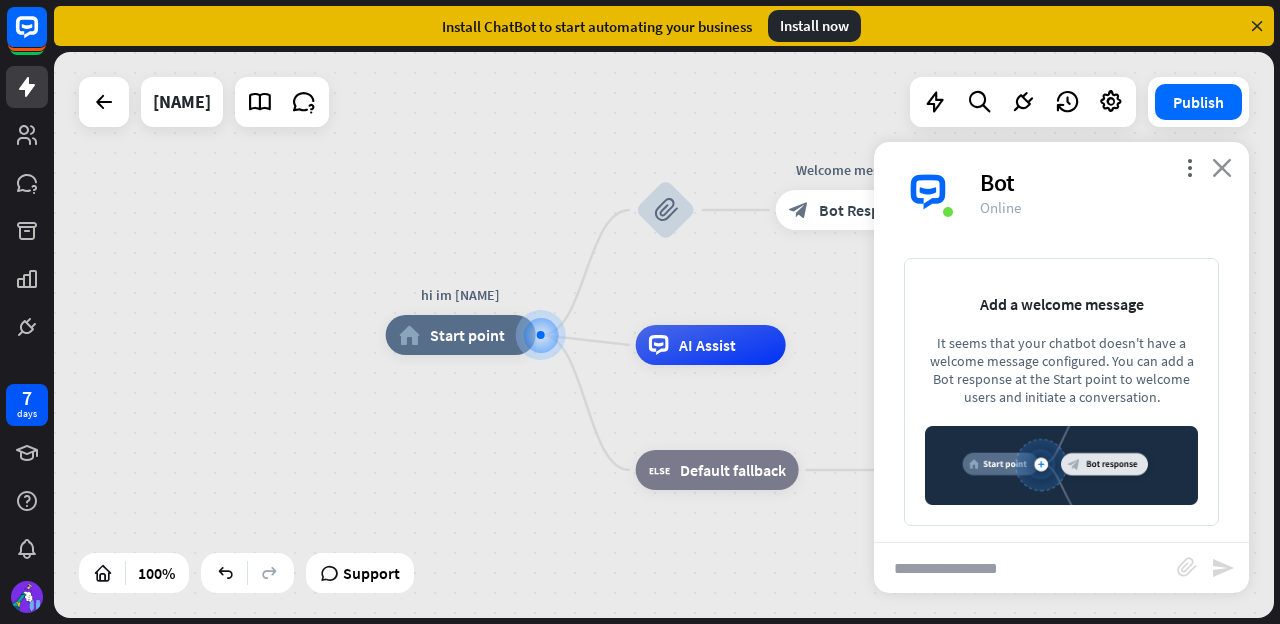 click on "close" at bounding box center (1222, 167) 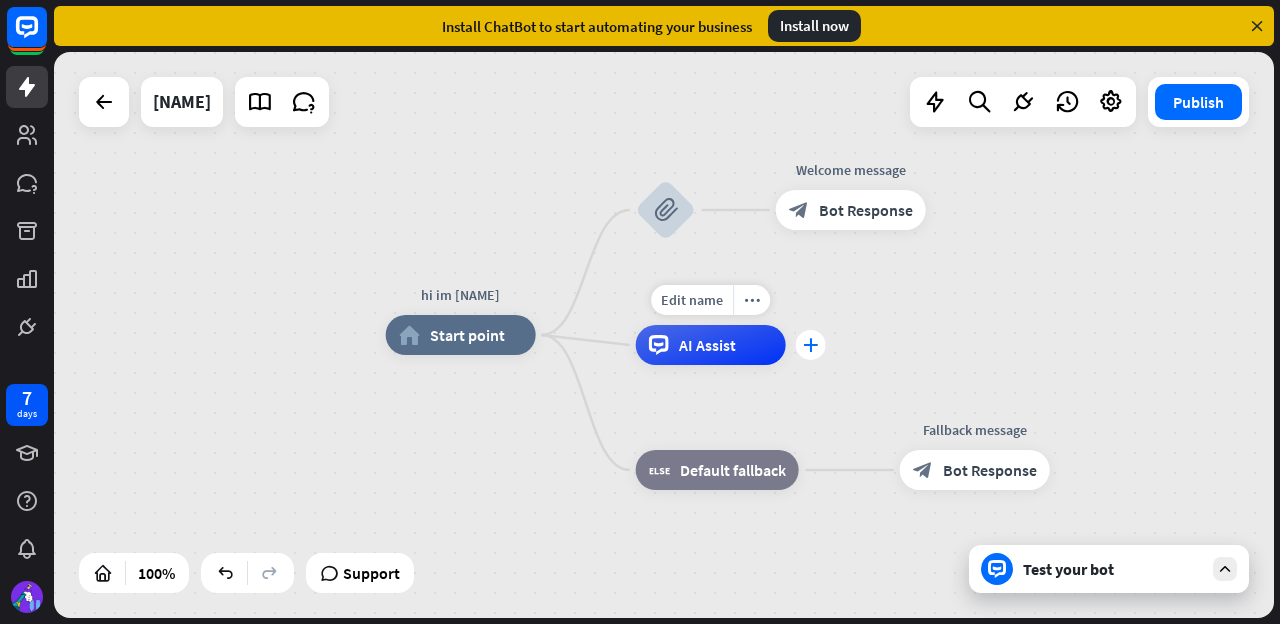 click on "plus" at bounding box center (810, 345) 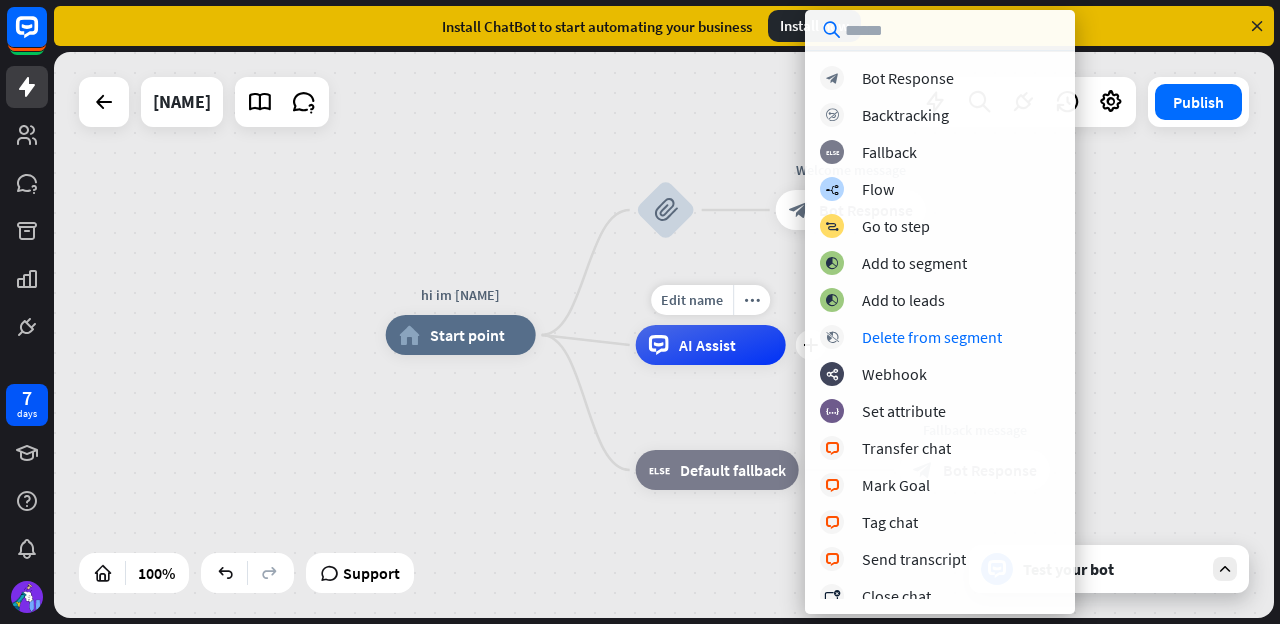 click on "Edit name   more_horiz         plus       AI Assist" at bounding box center [711, 345] 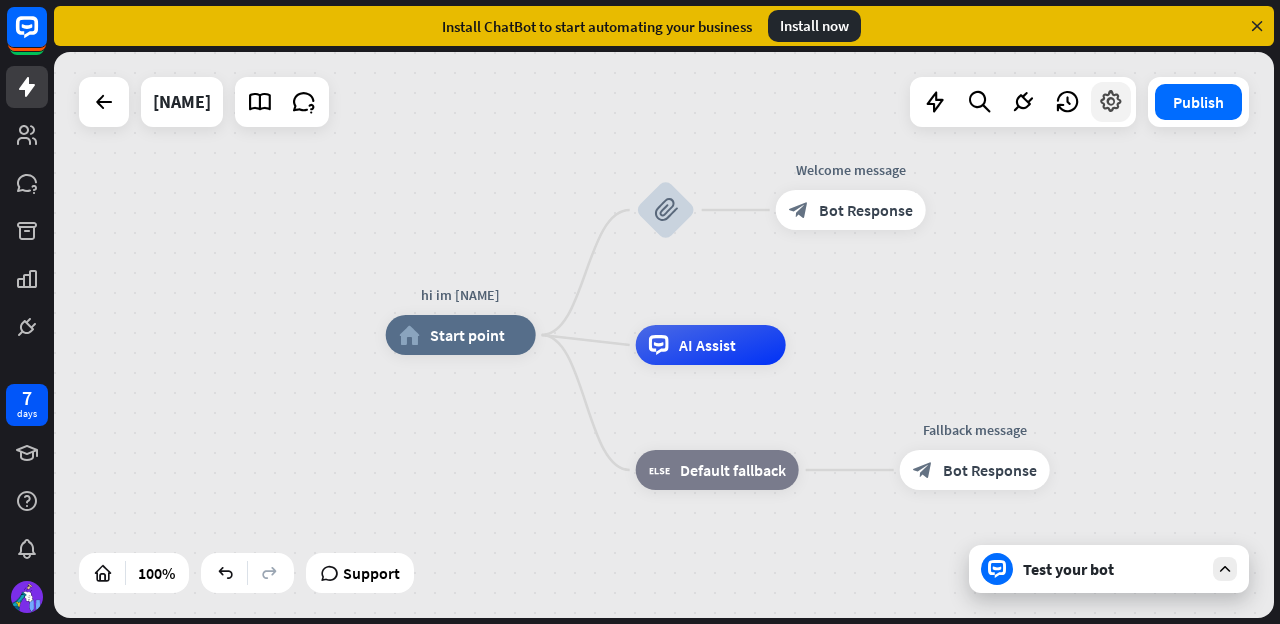 click at bounding box center (1111, 102) 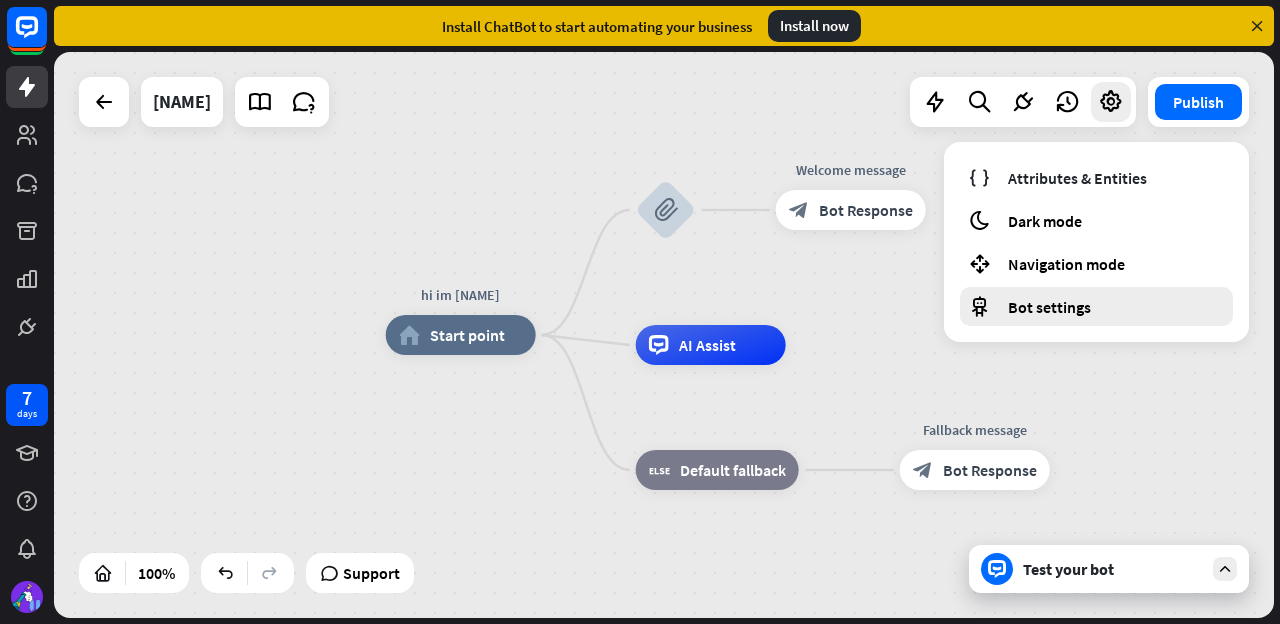 click on "Bot settings" at bounding box center (1096, 306) 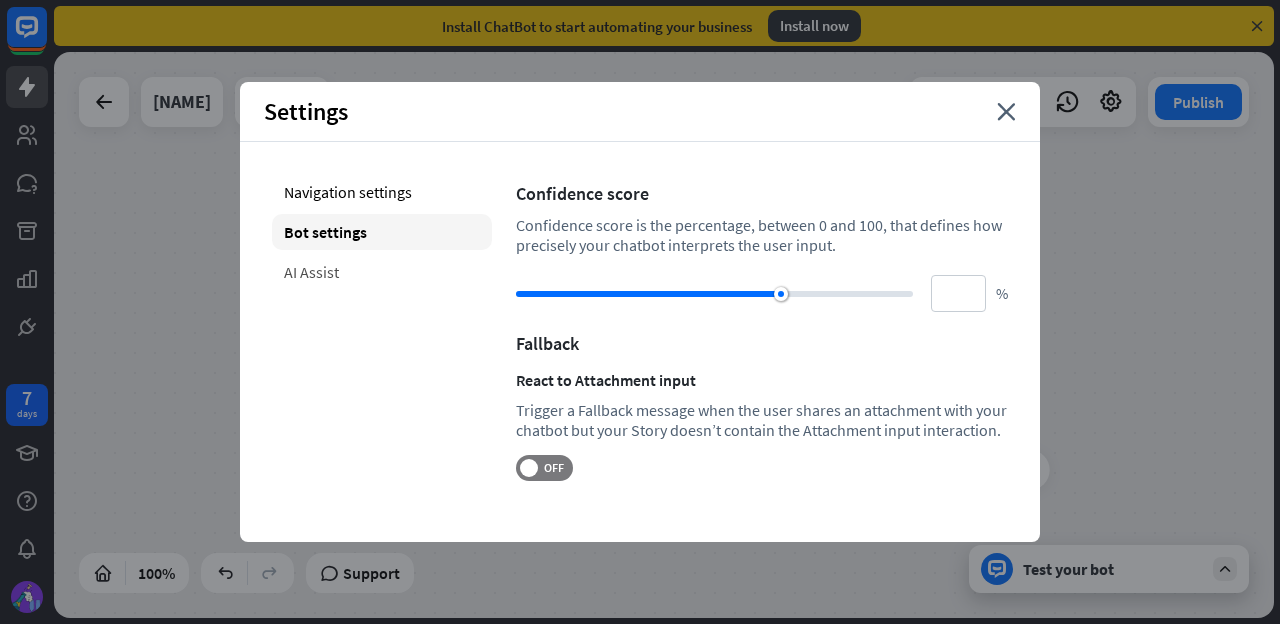 click on "AI Assist" at bounding box center [382, 272] 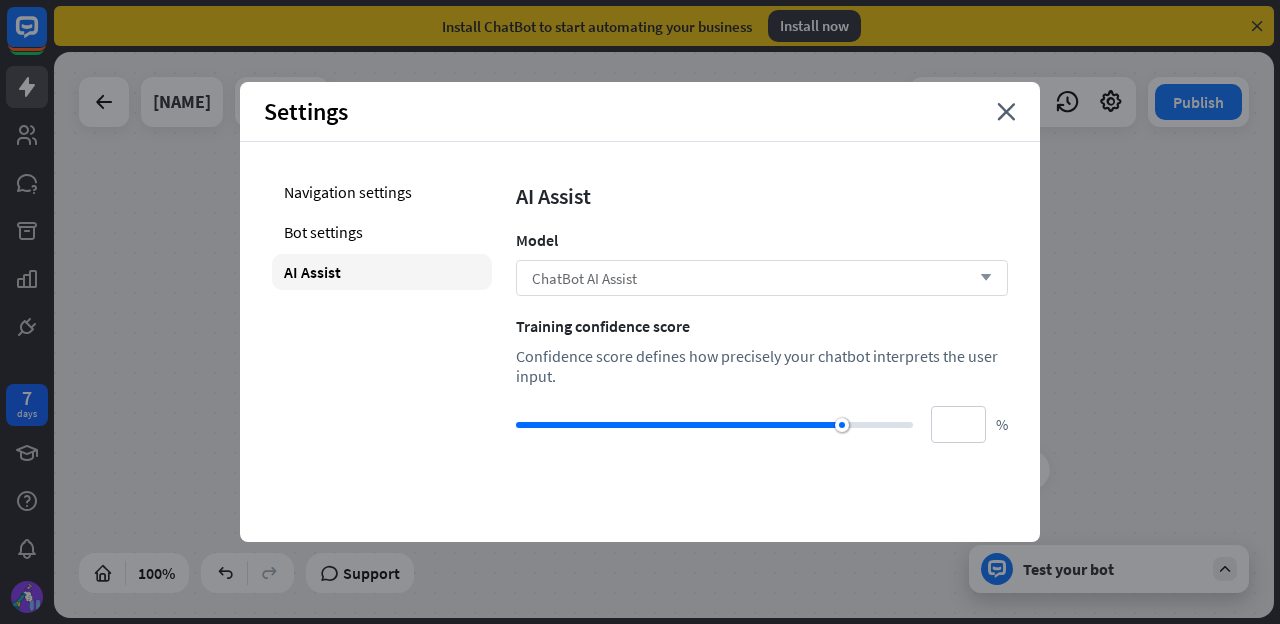 click on "ChatBot AI Assist
arrow_down" at bounding box center (762, 278) 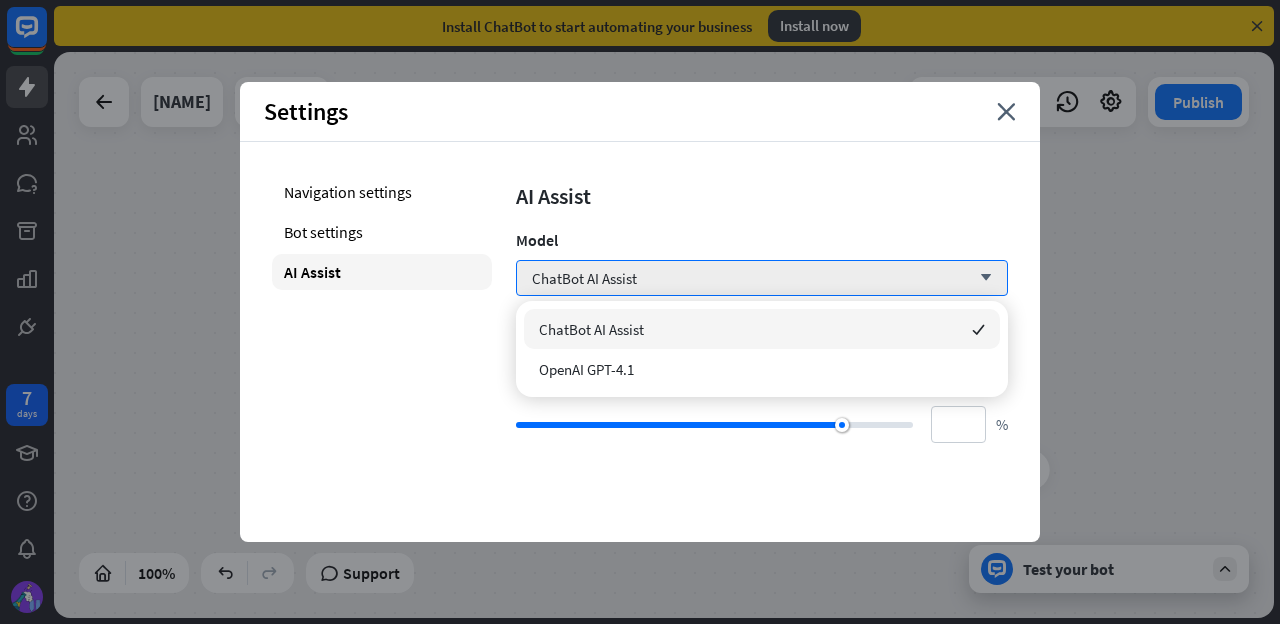 click on "AI Assist
Model
ChatBot AI Assist
arrow_down
Training confidence score
Confidence score defines how precisely your
chatbot interprets the user input.
**
%" at bounding box center [762, 308] 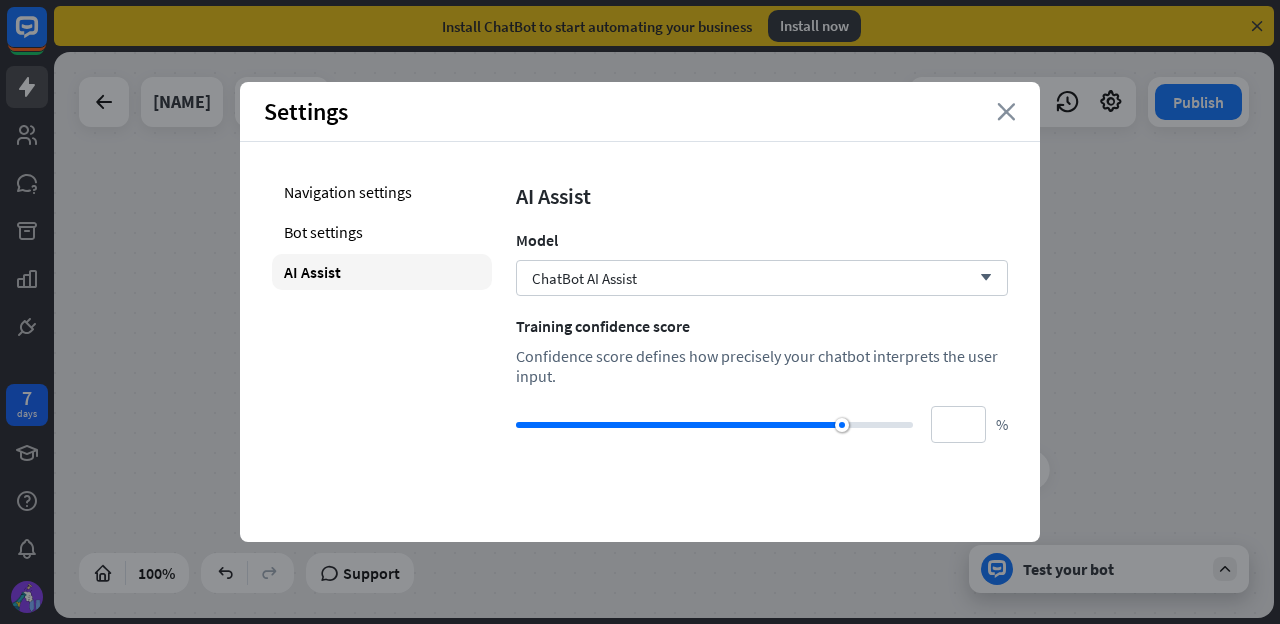 click on "close" at bounding box center [1006, 112] 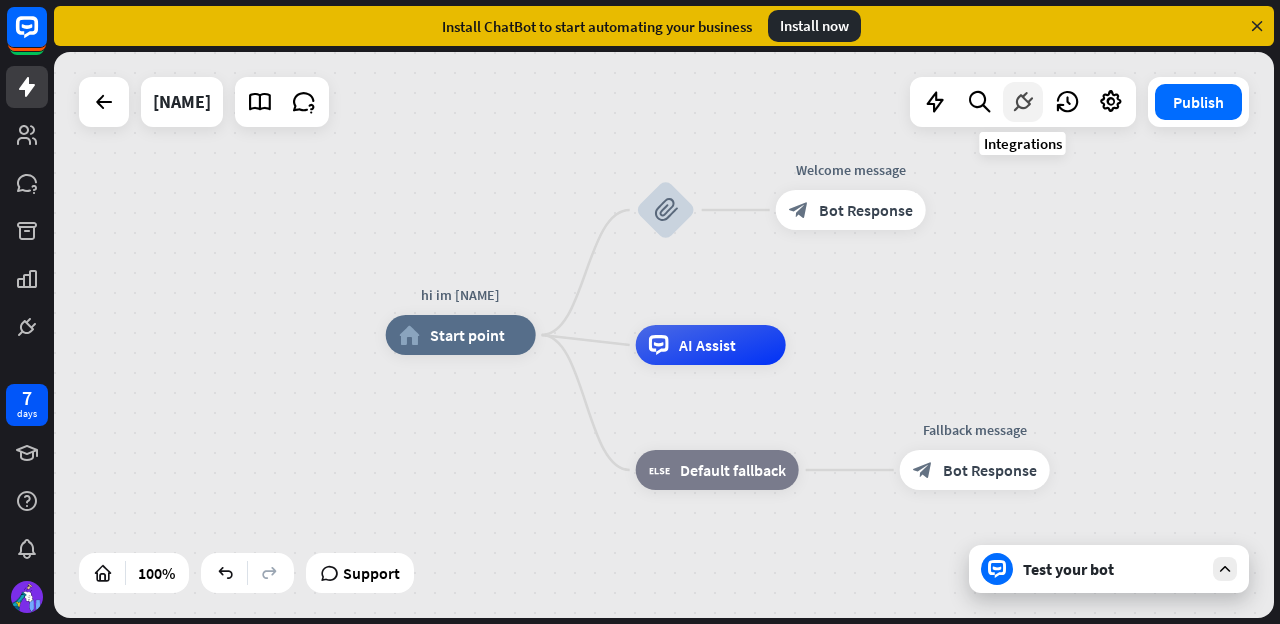 click at bounding box center (1023, 102) 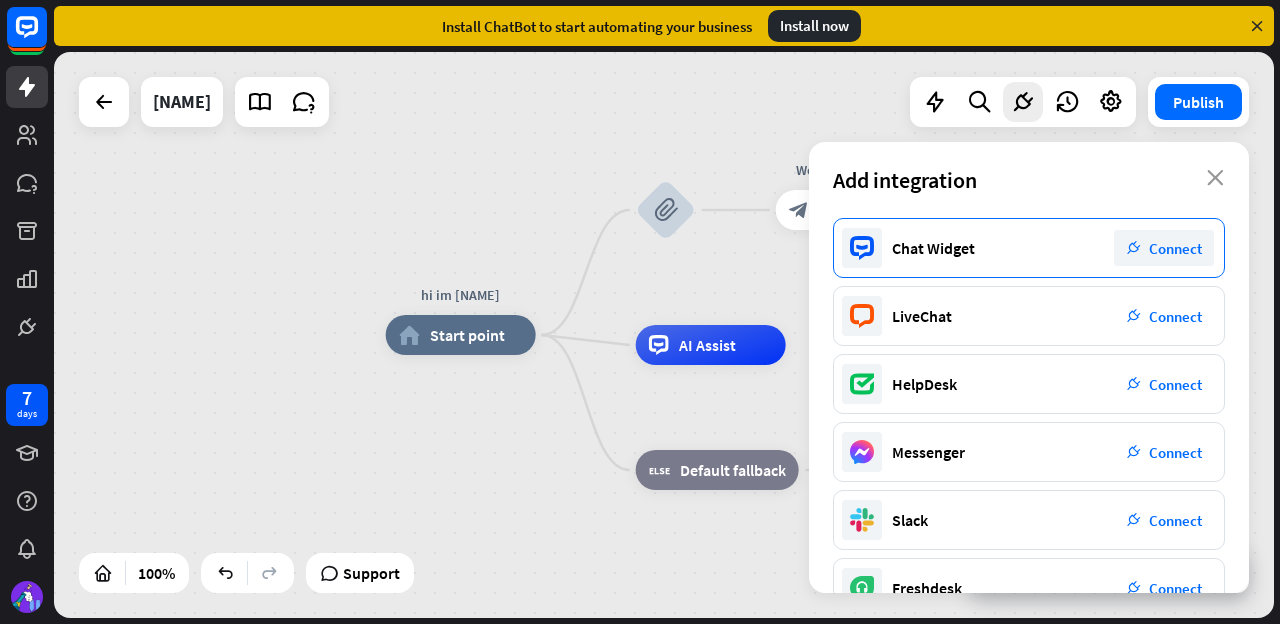 click on "Chat Widget" at bounding box center (933, 248) 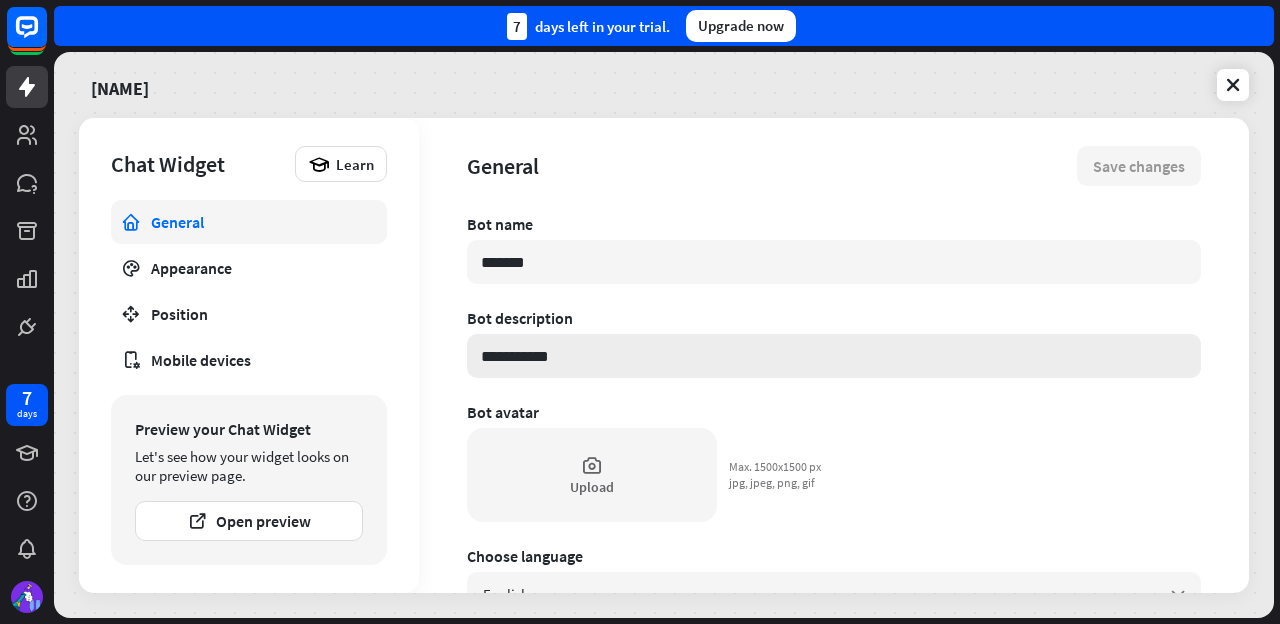 click on "**********" at bounding box center (834, 356) 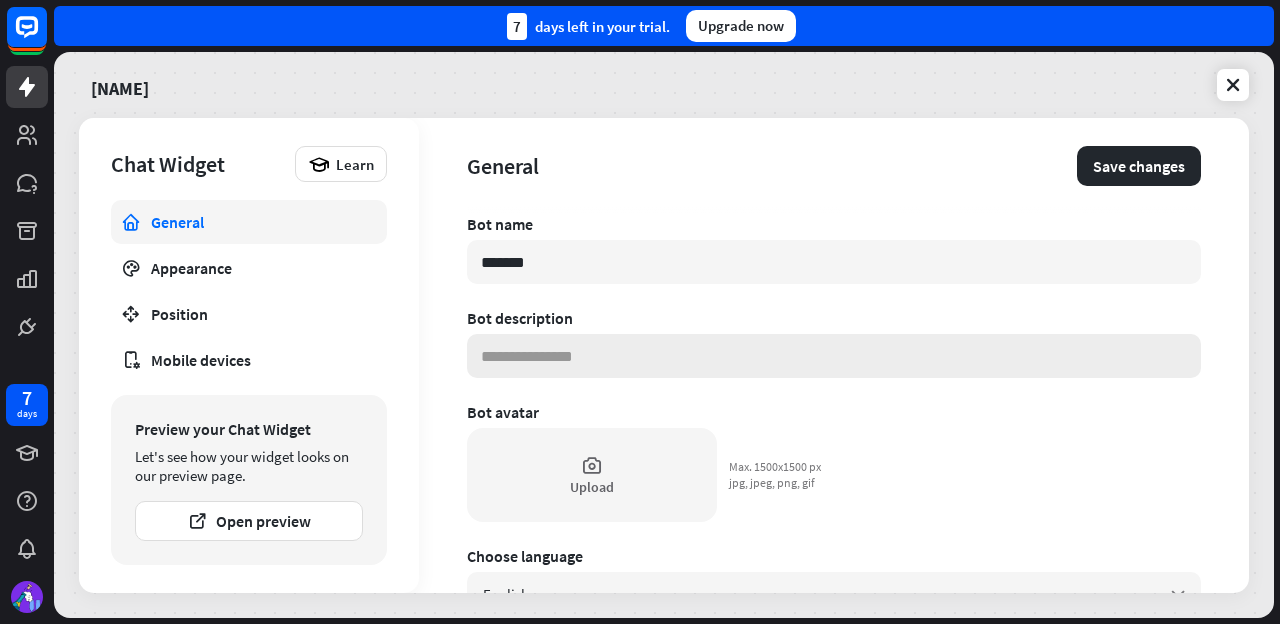type on "*" 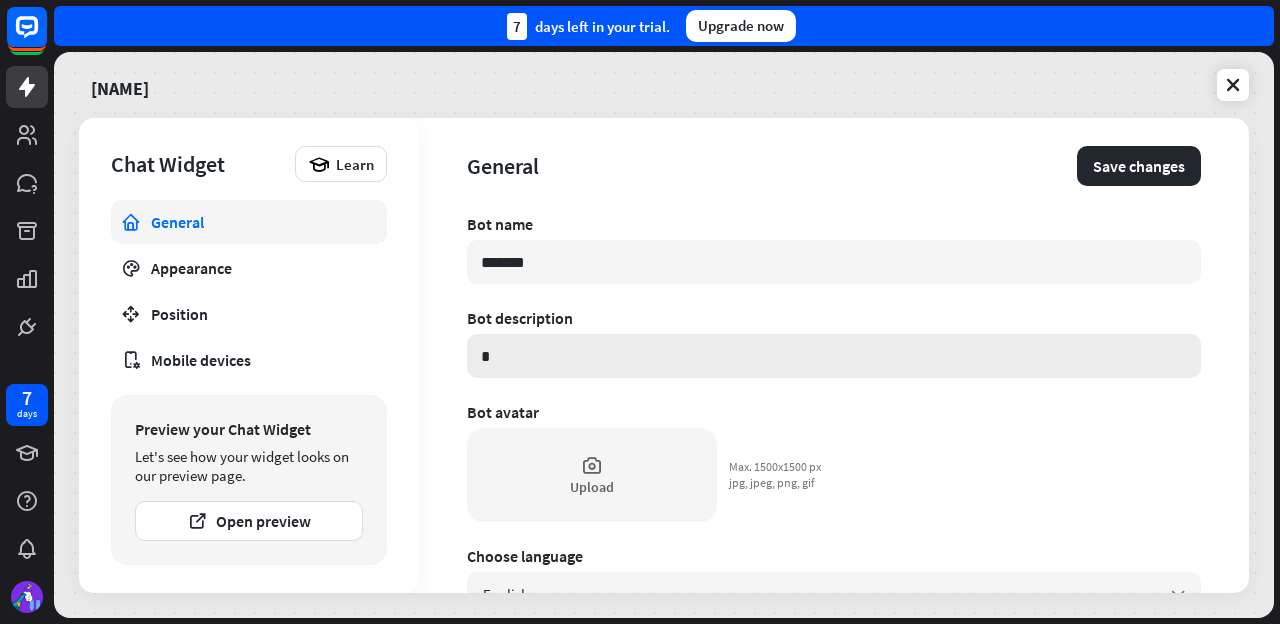type on "**" 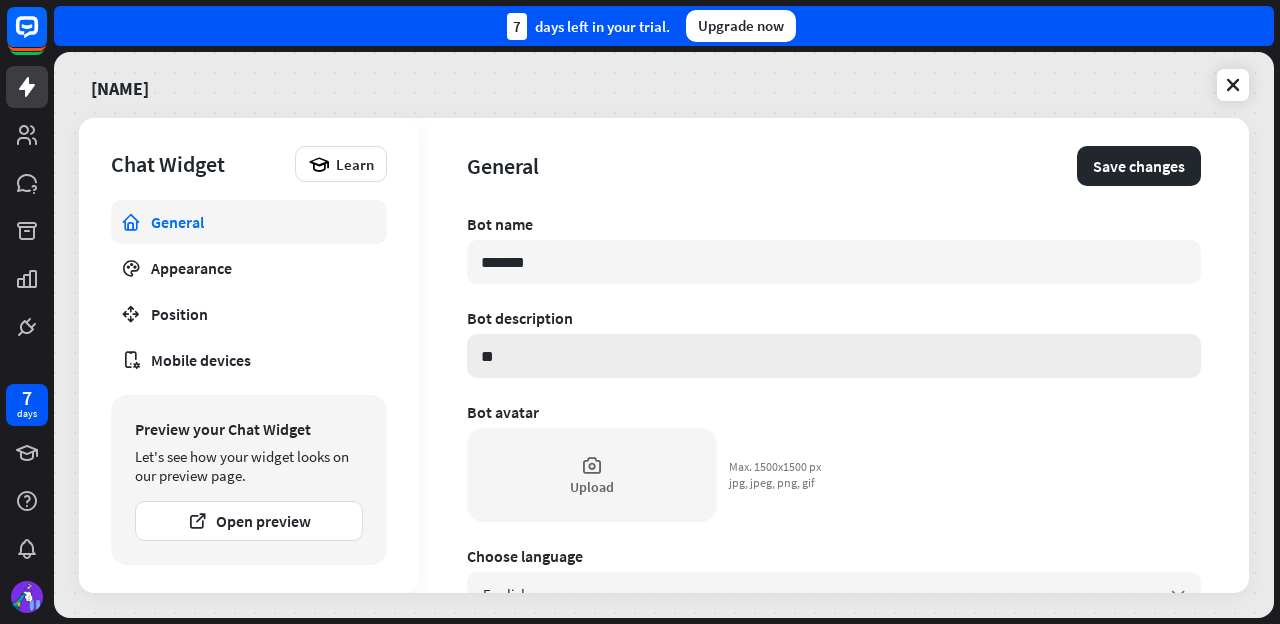 type on "***" 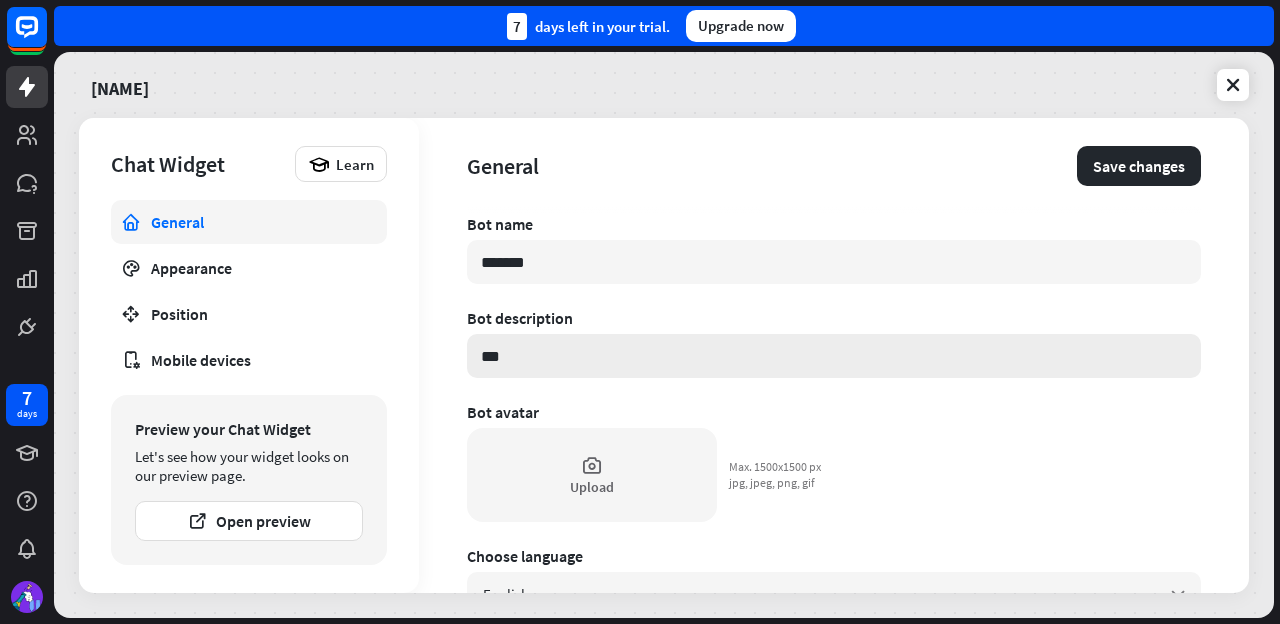 type on "****" 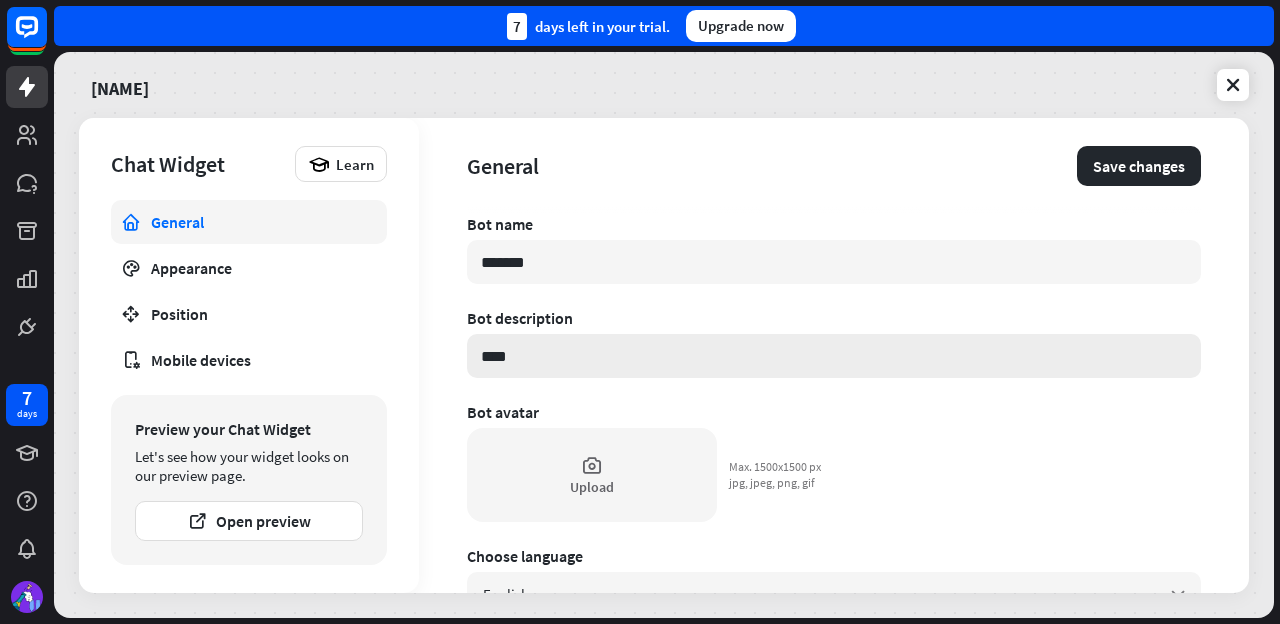 type on "****" 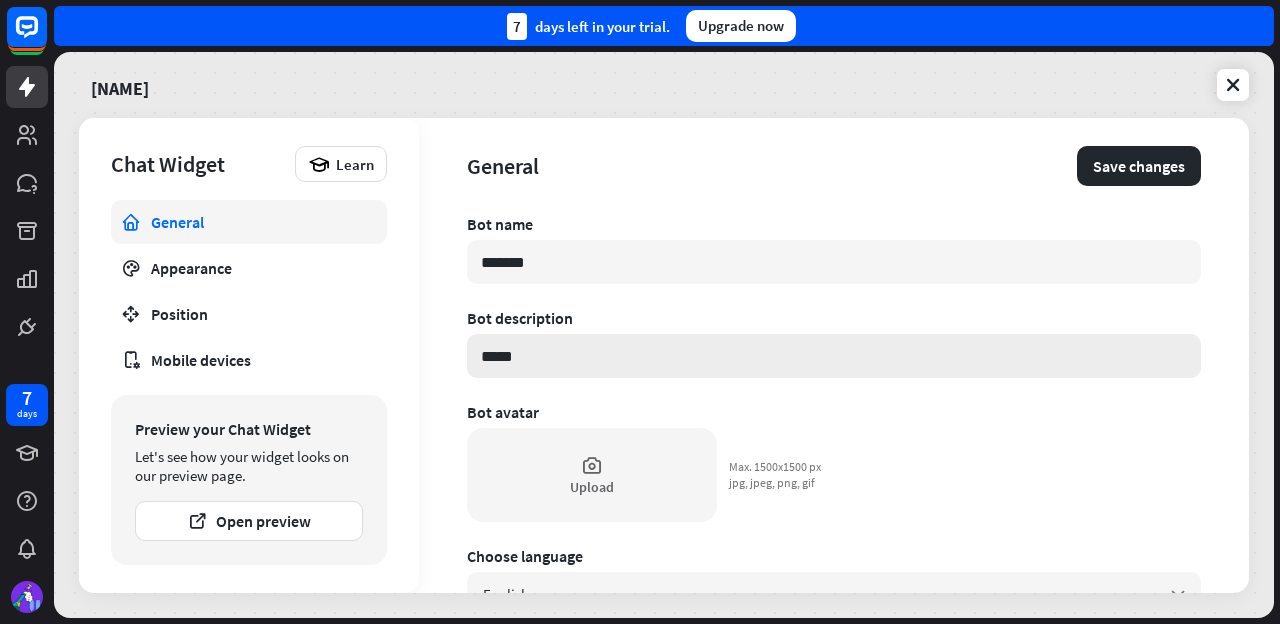 type on "****" 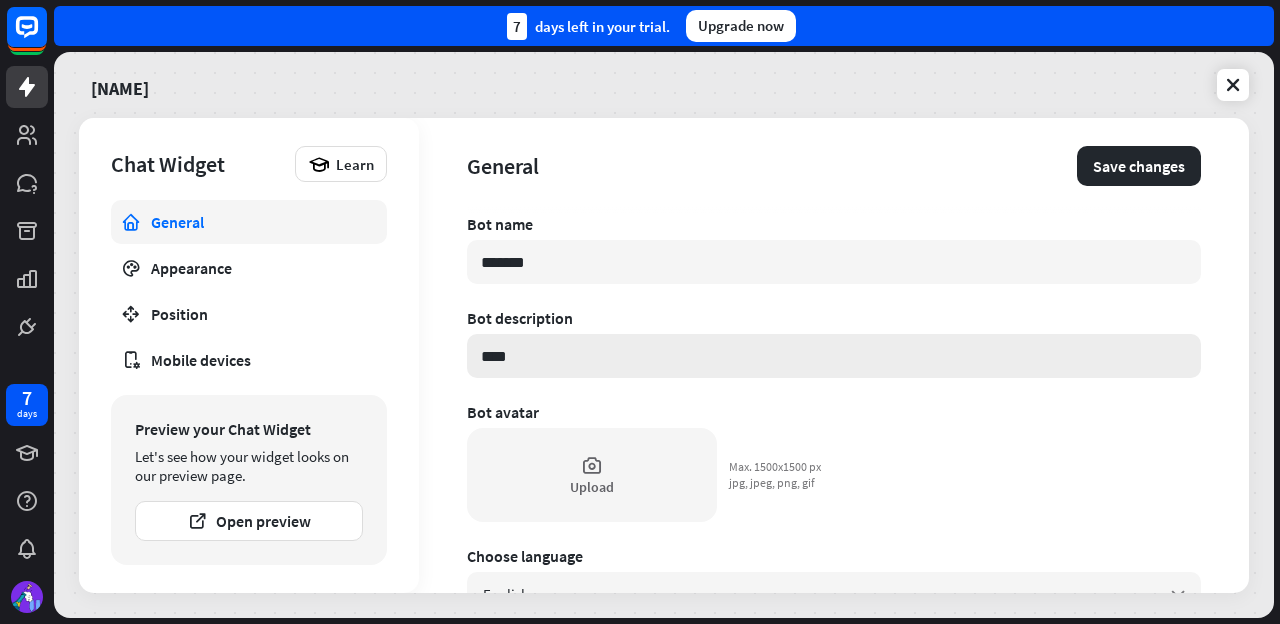 type on "*****" 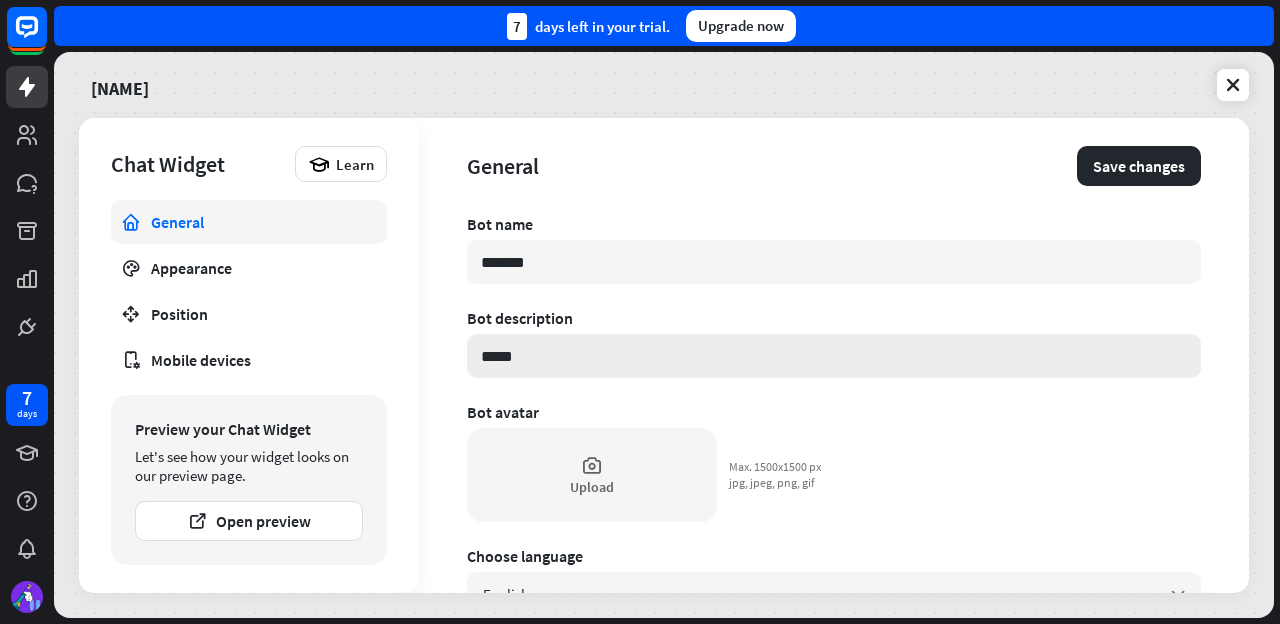 type on "****" 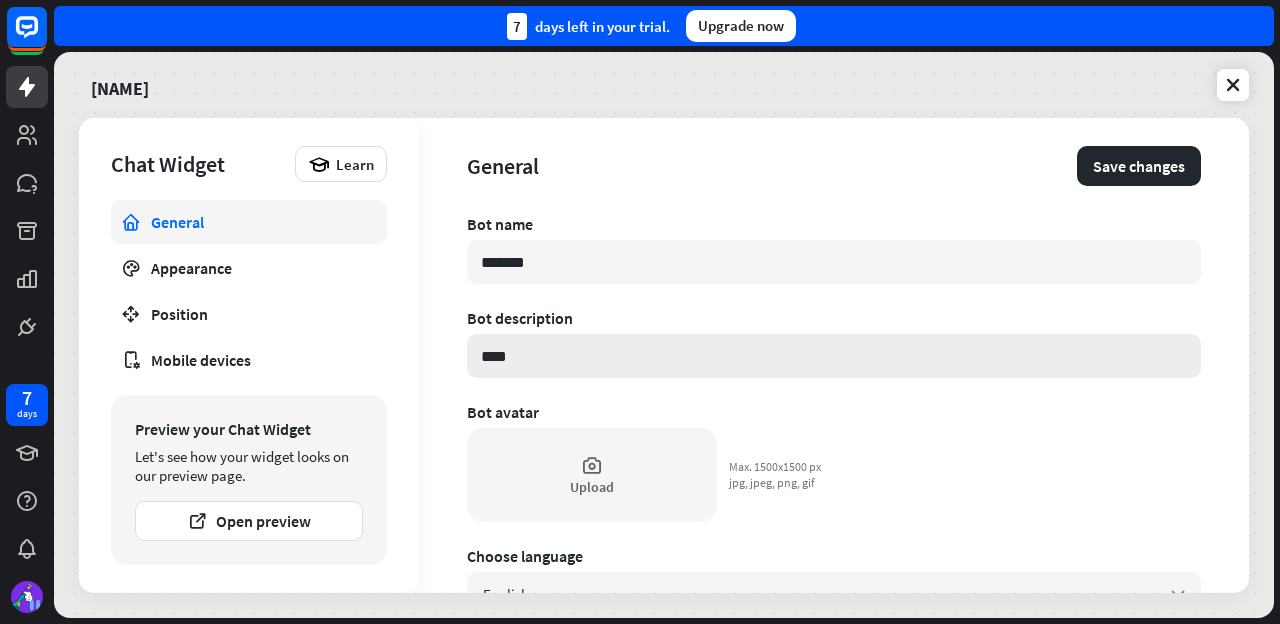type on "*****" 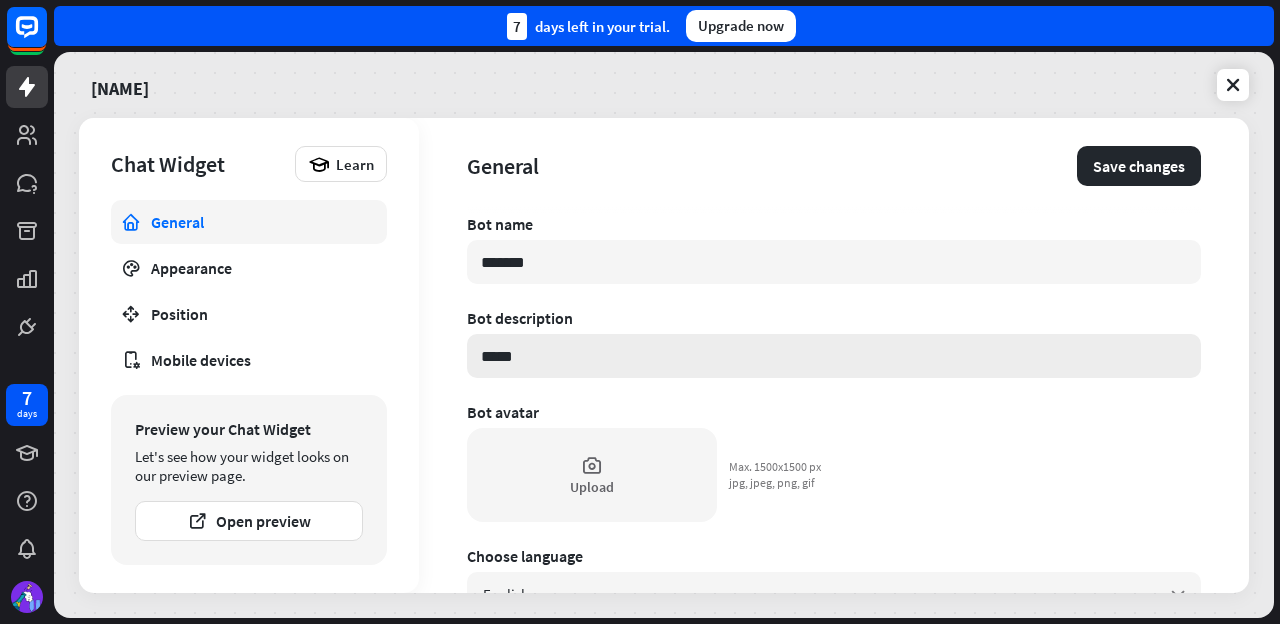 type on "*****" 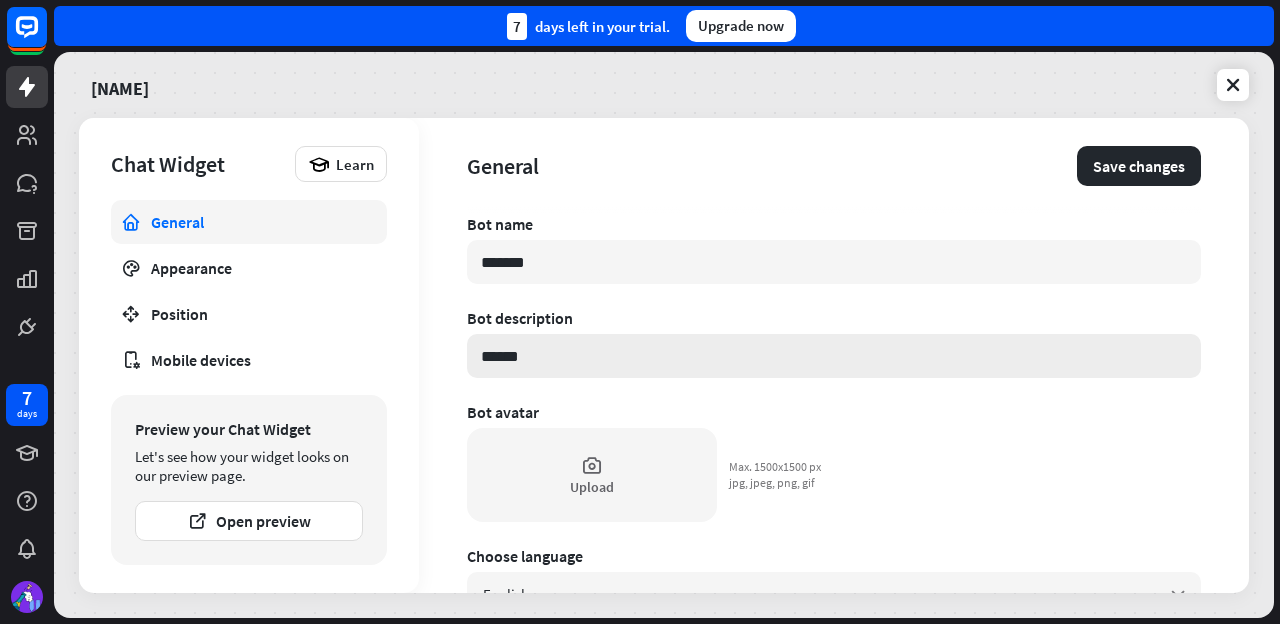 type on "*******" 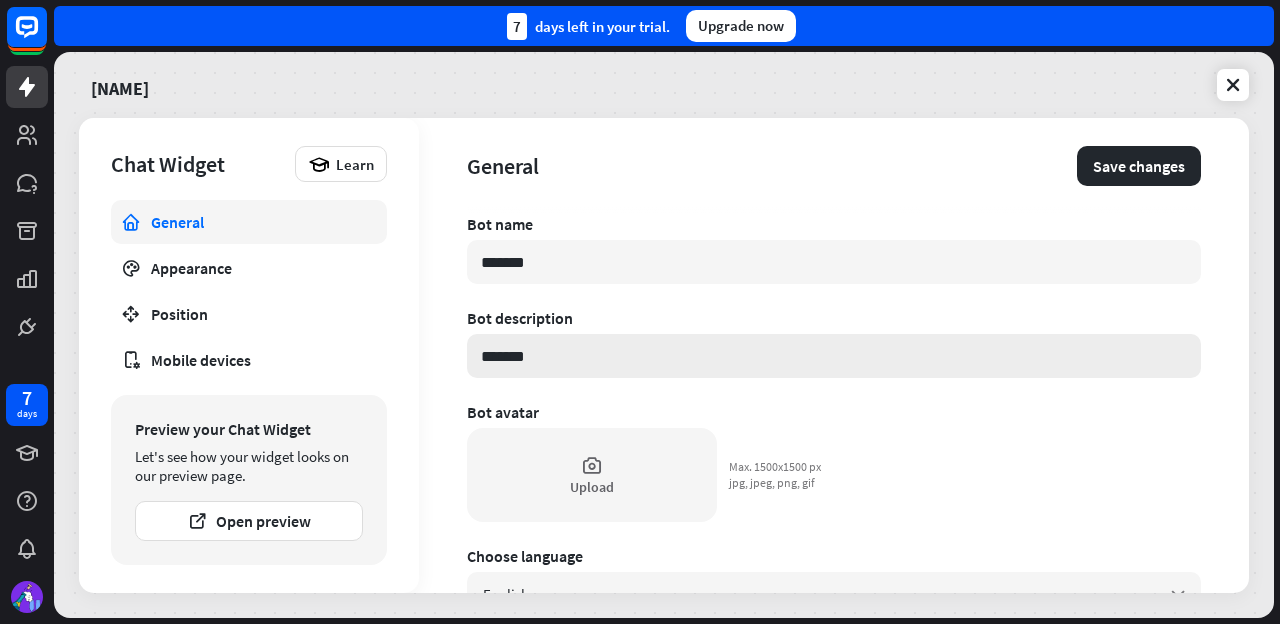 type on "********" 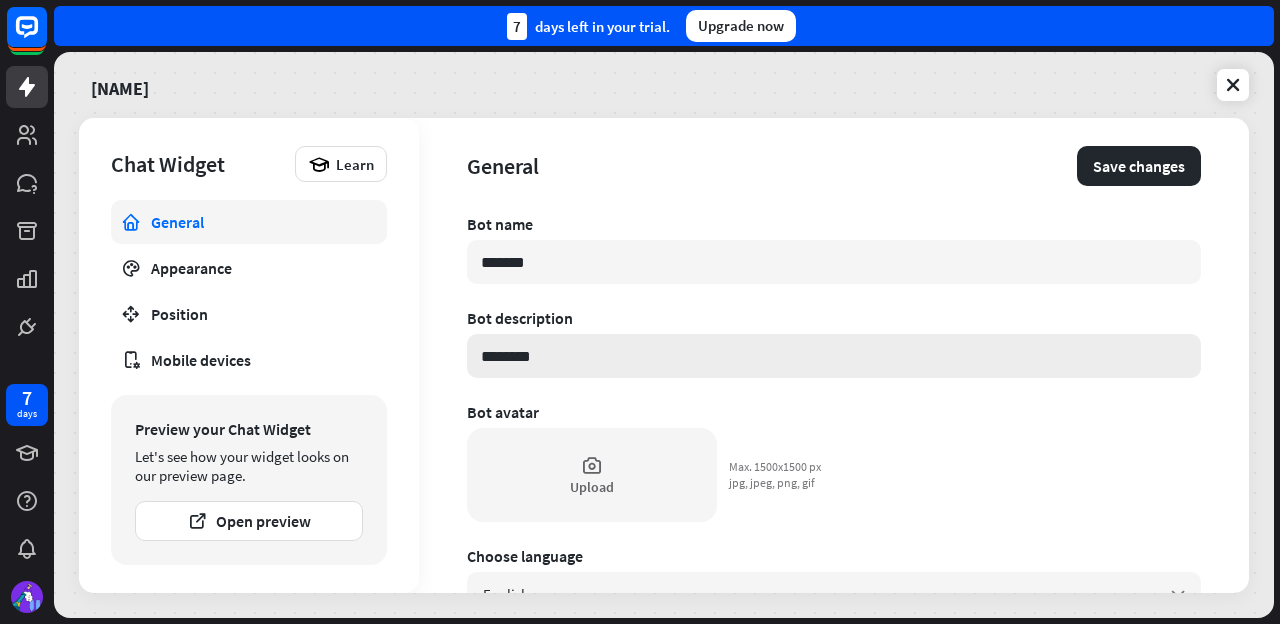 type on "*********" 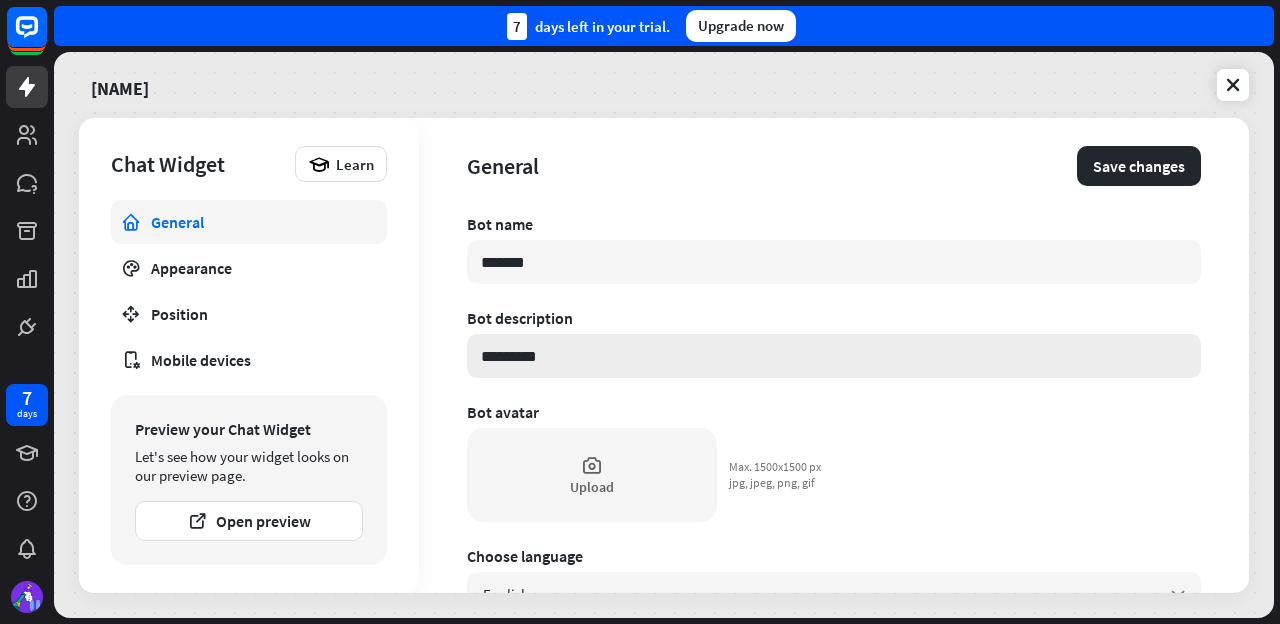 type on "********" 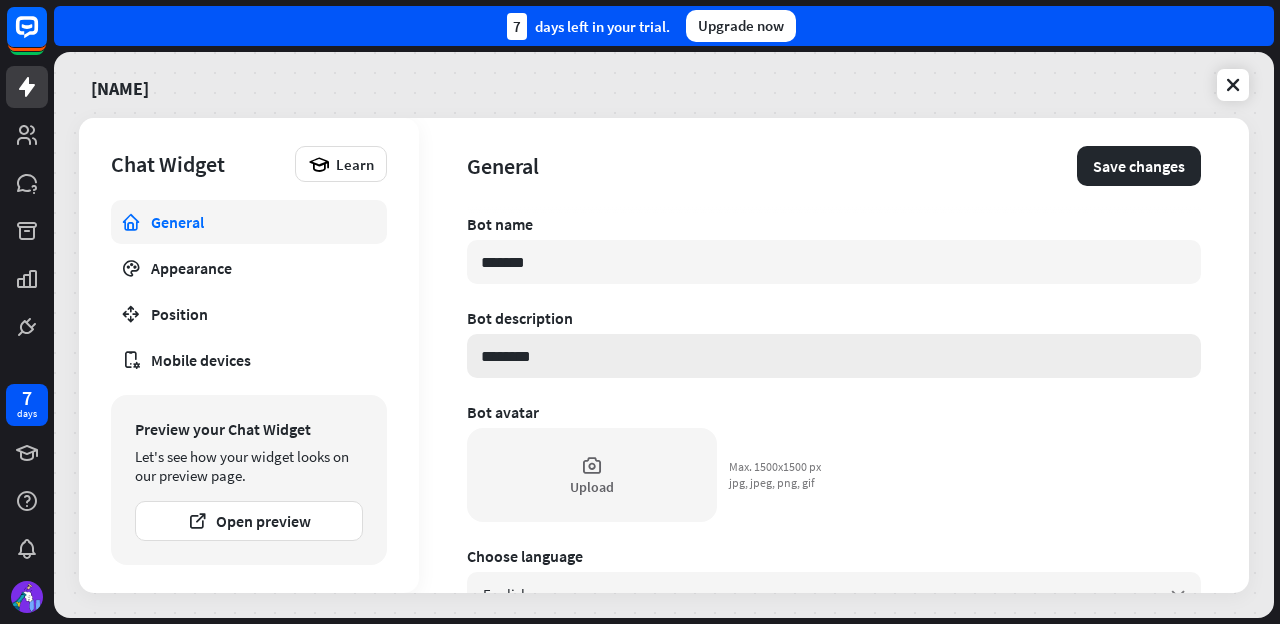 type on "*********" 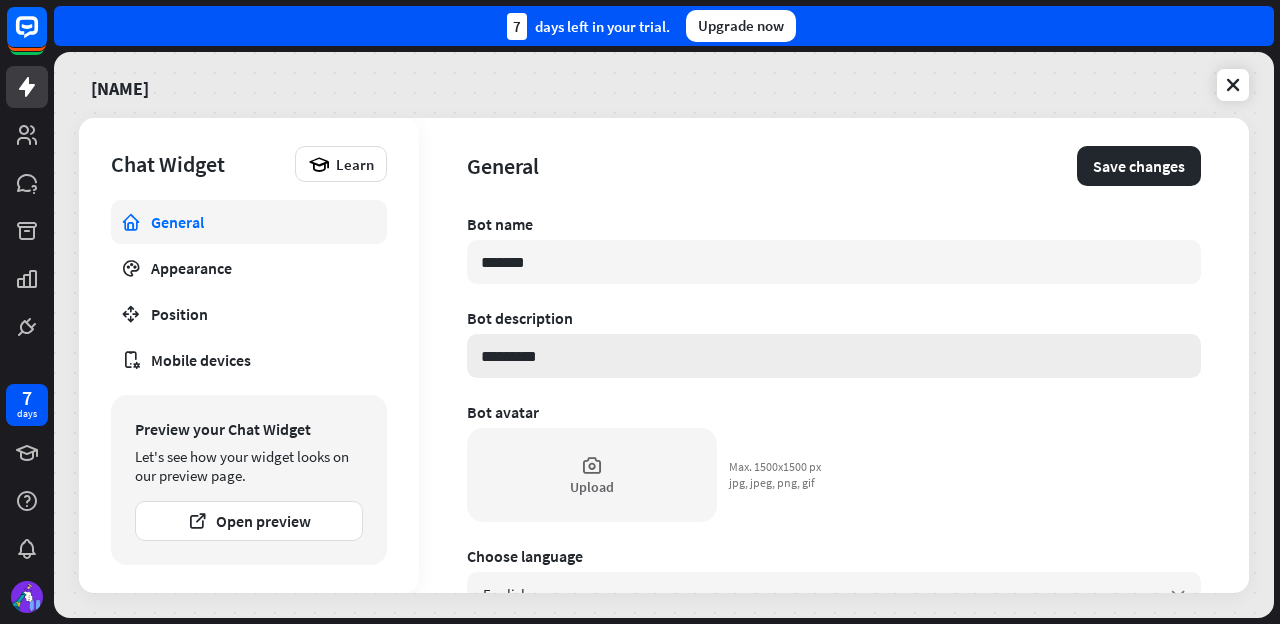 type on "**********" 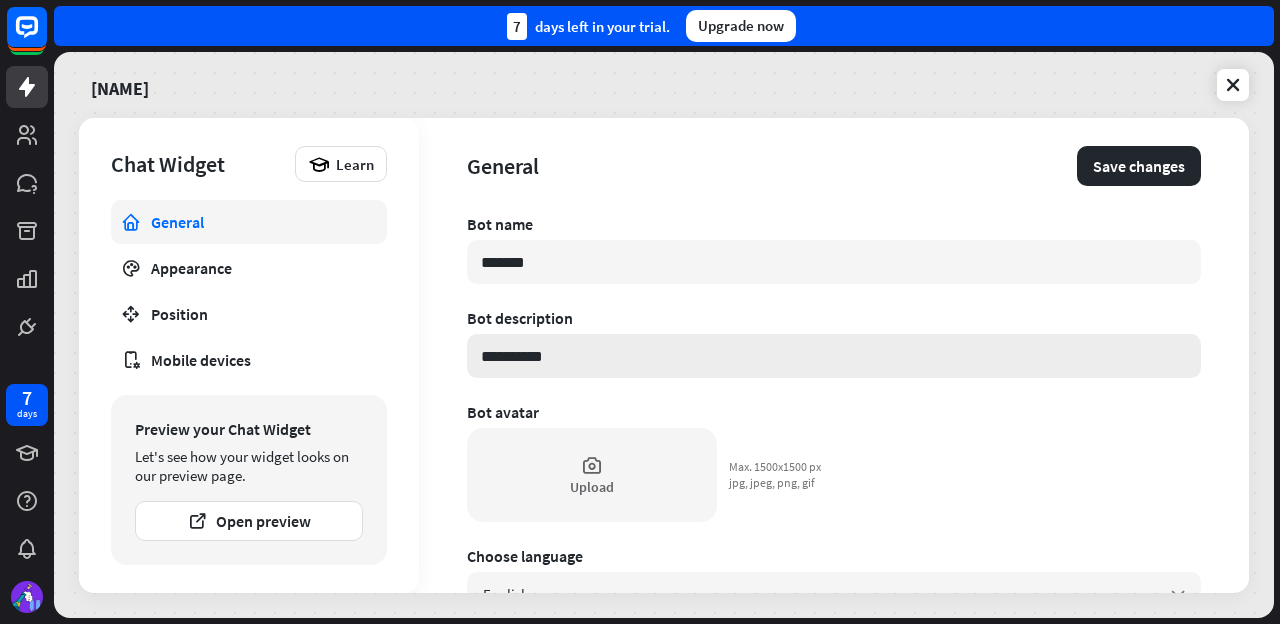 type on "**********" 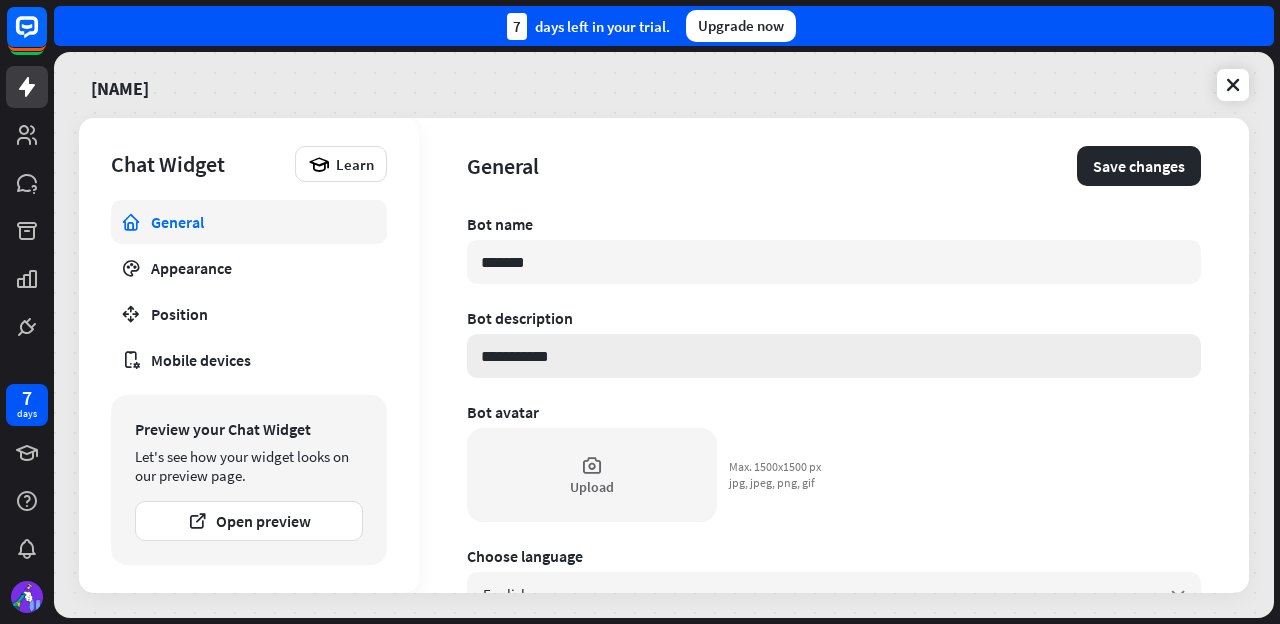 type on "**********" 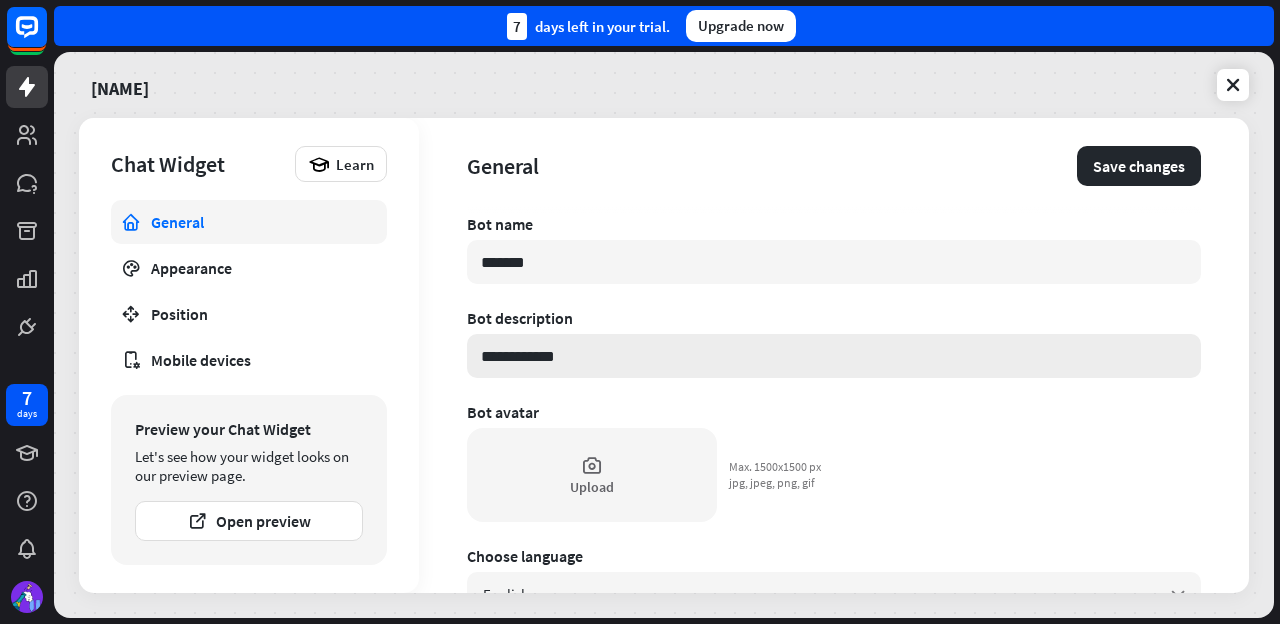 type on "**********" 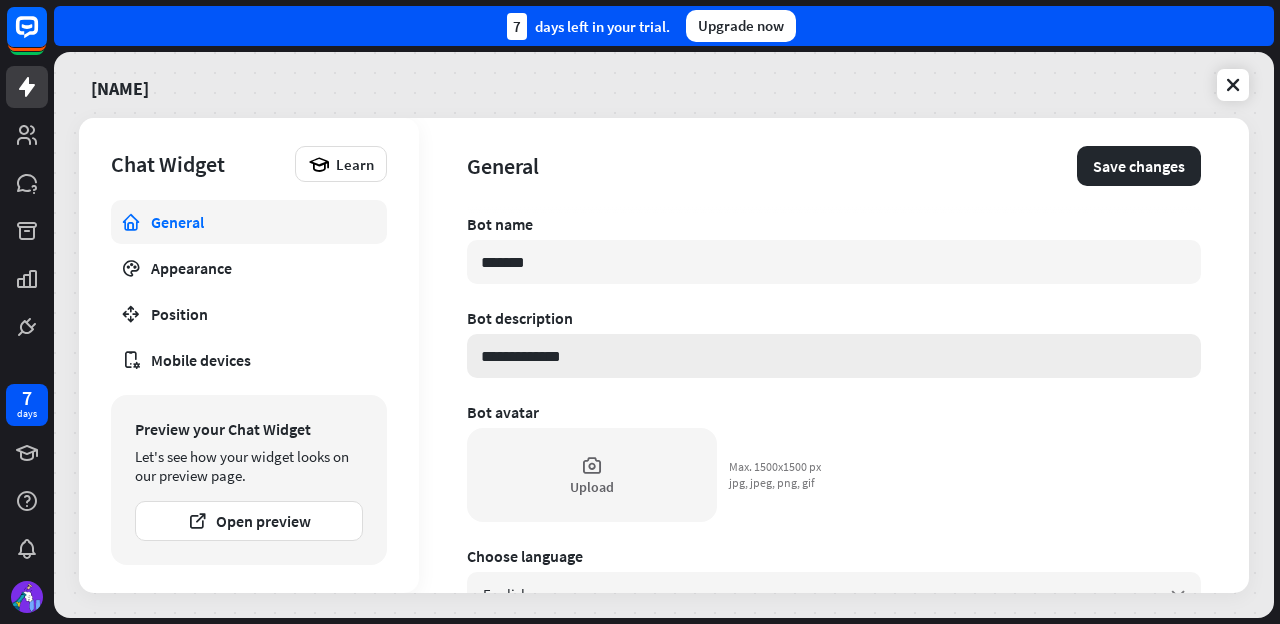 type on "**********" 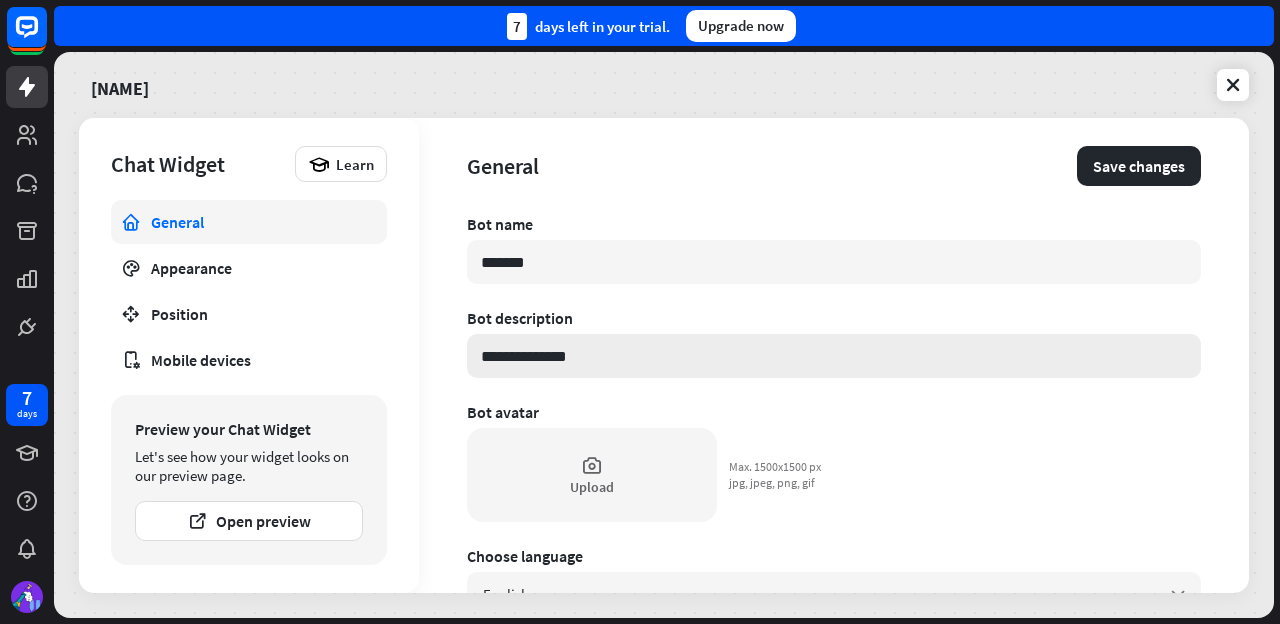 type on "**********" 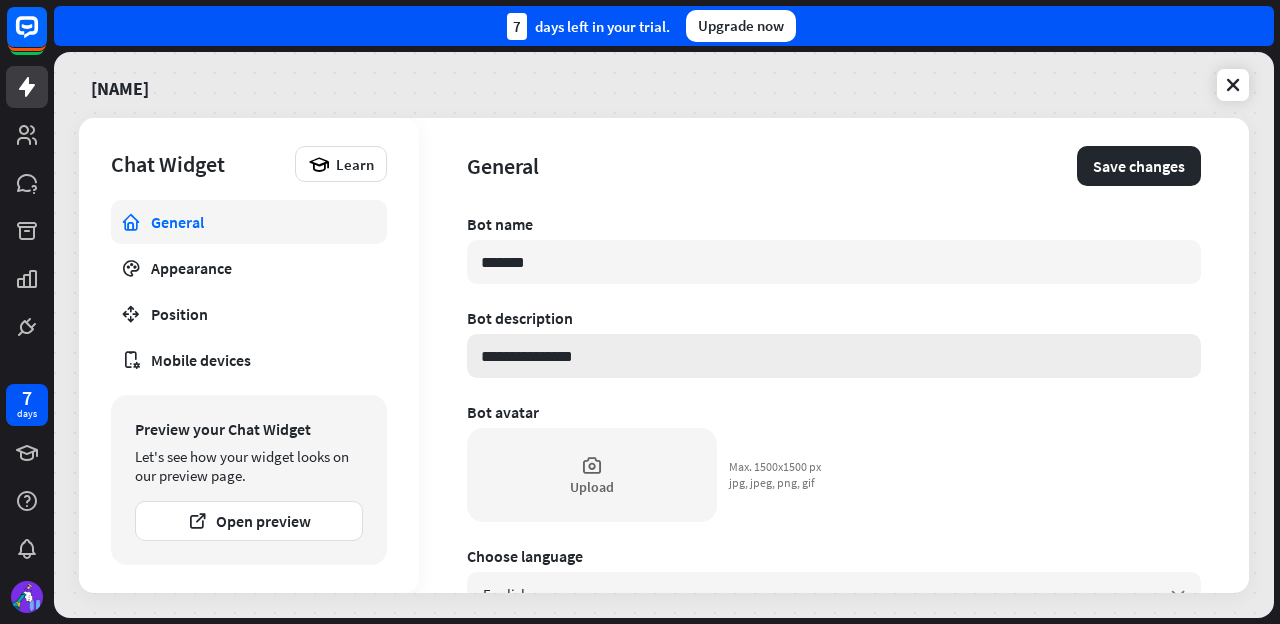 type on "*" 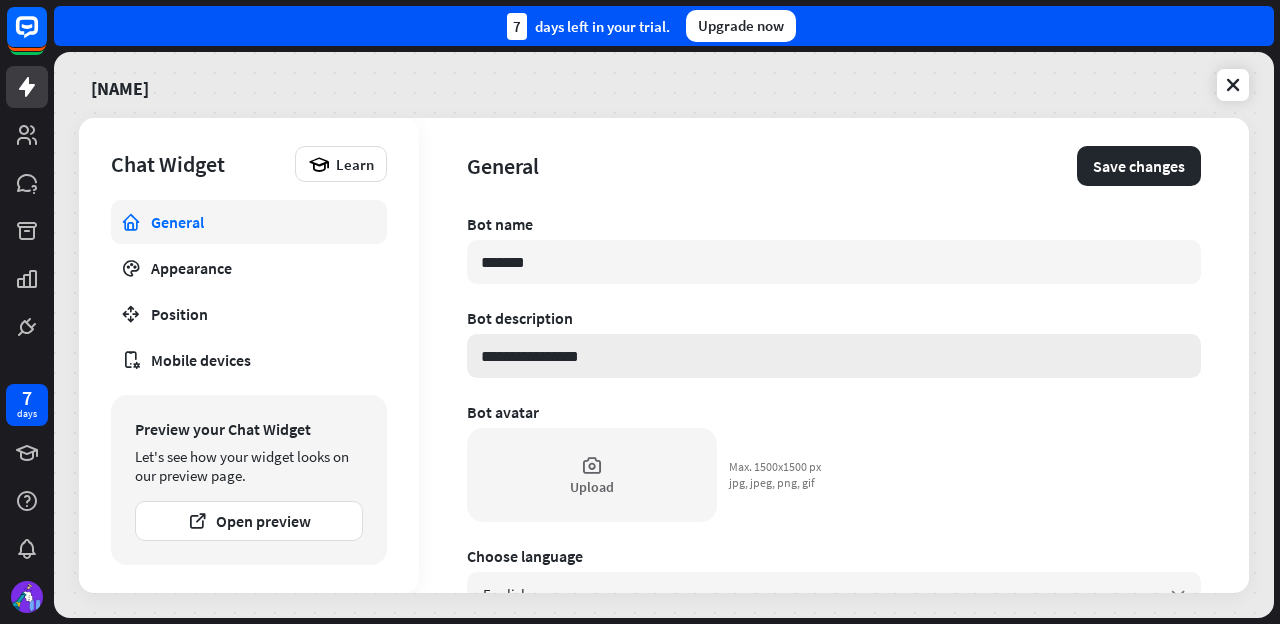 type on "**********" 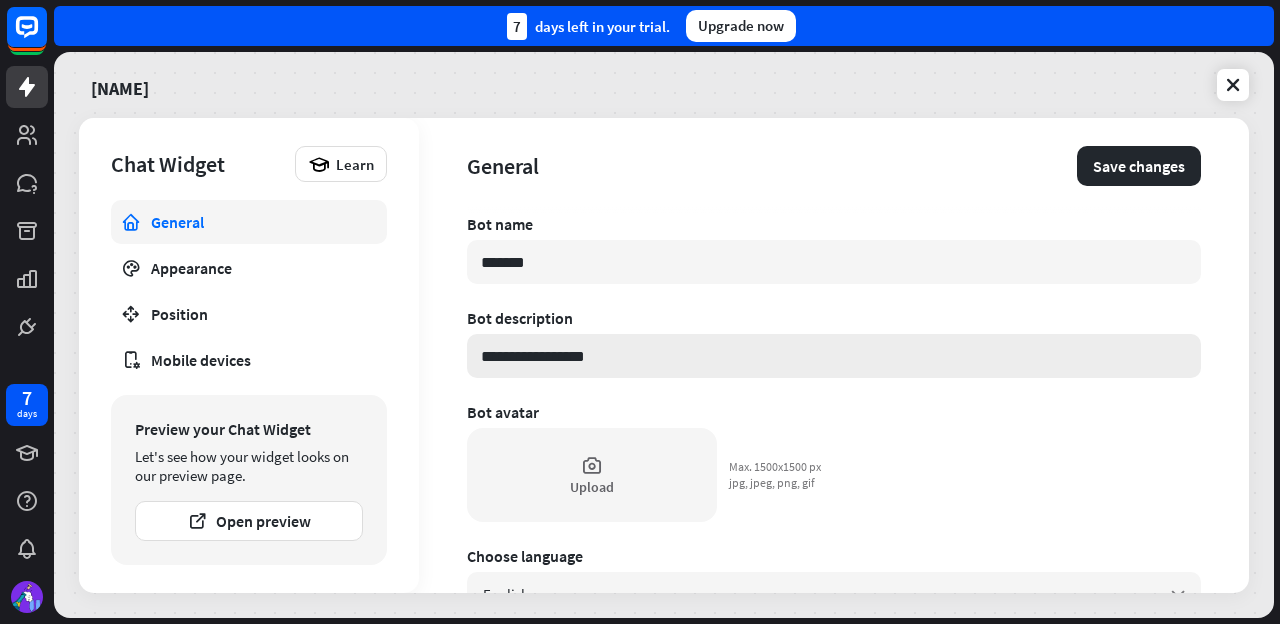 type on "**********" 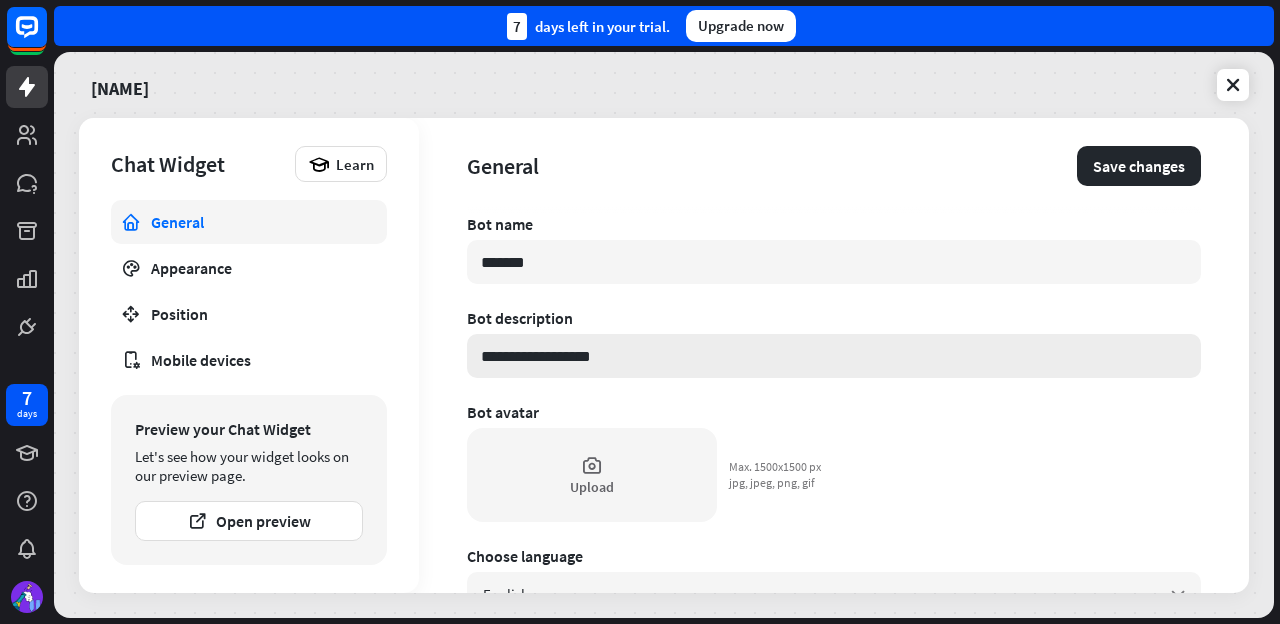 type on "**********" 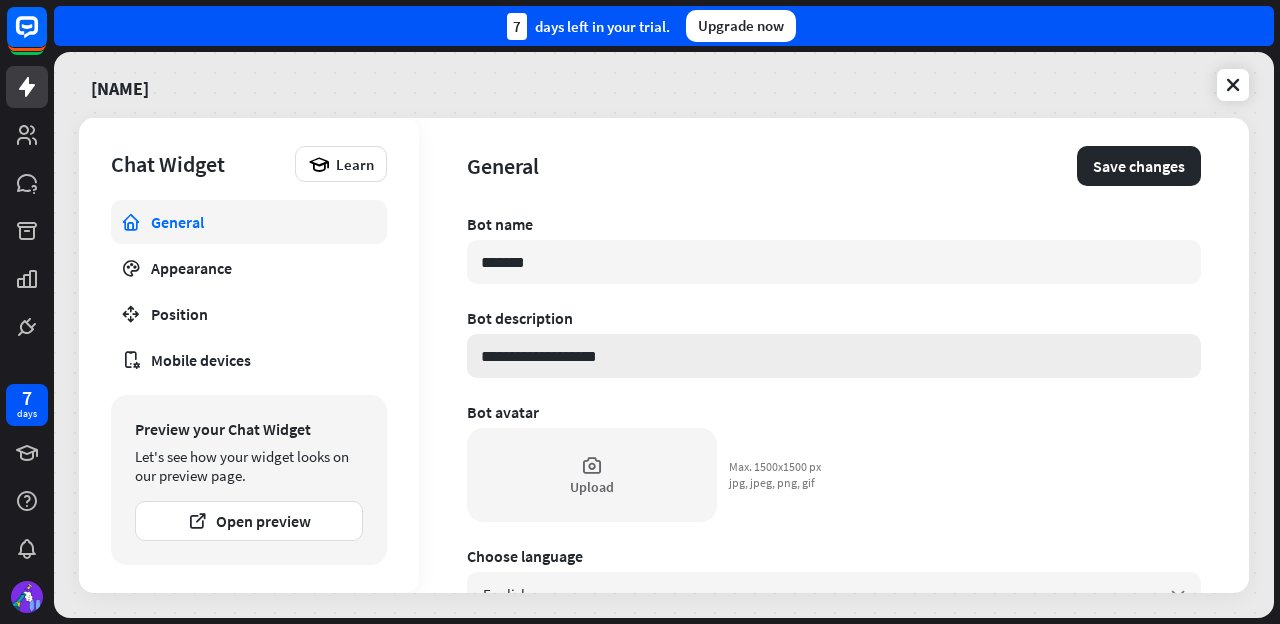 type on "**********" 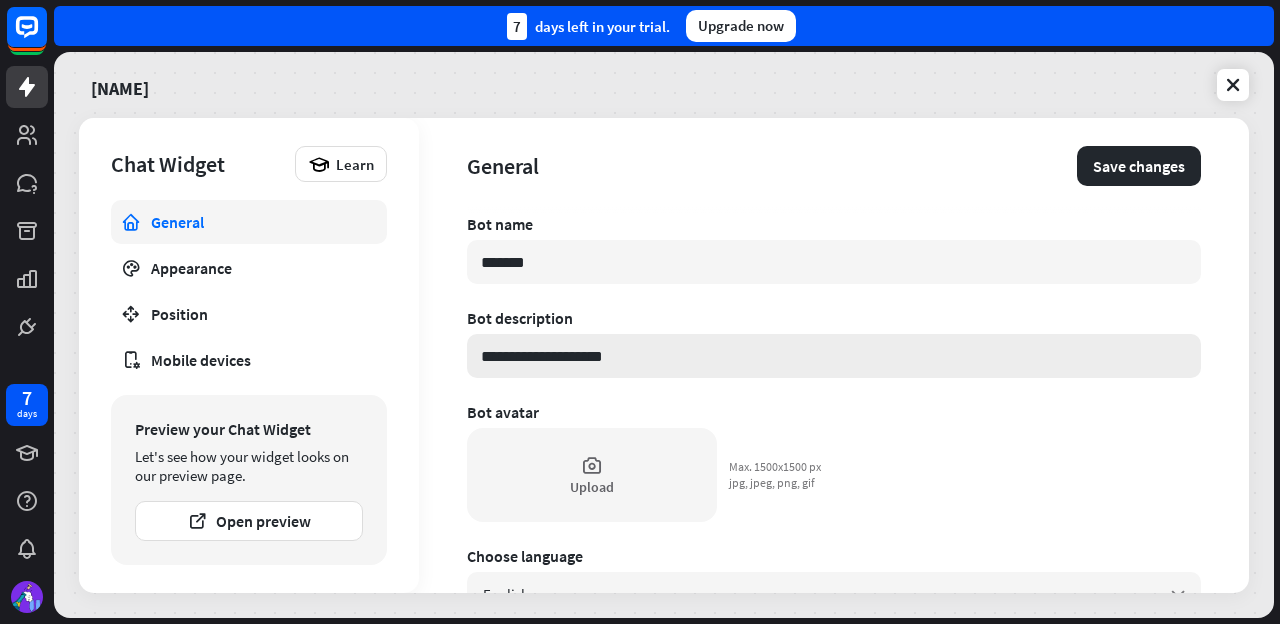 click on "**********" at bounding box center [834, 356] 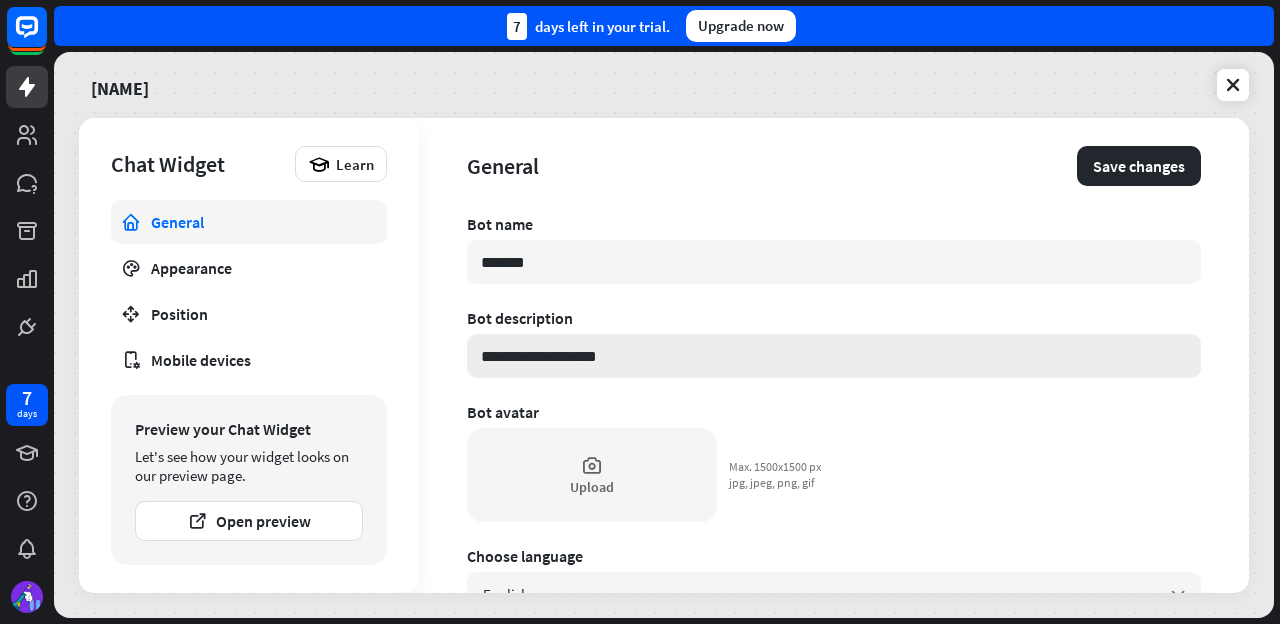 type on "**********" 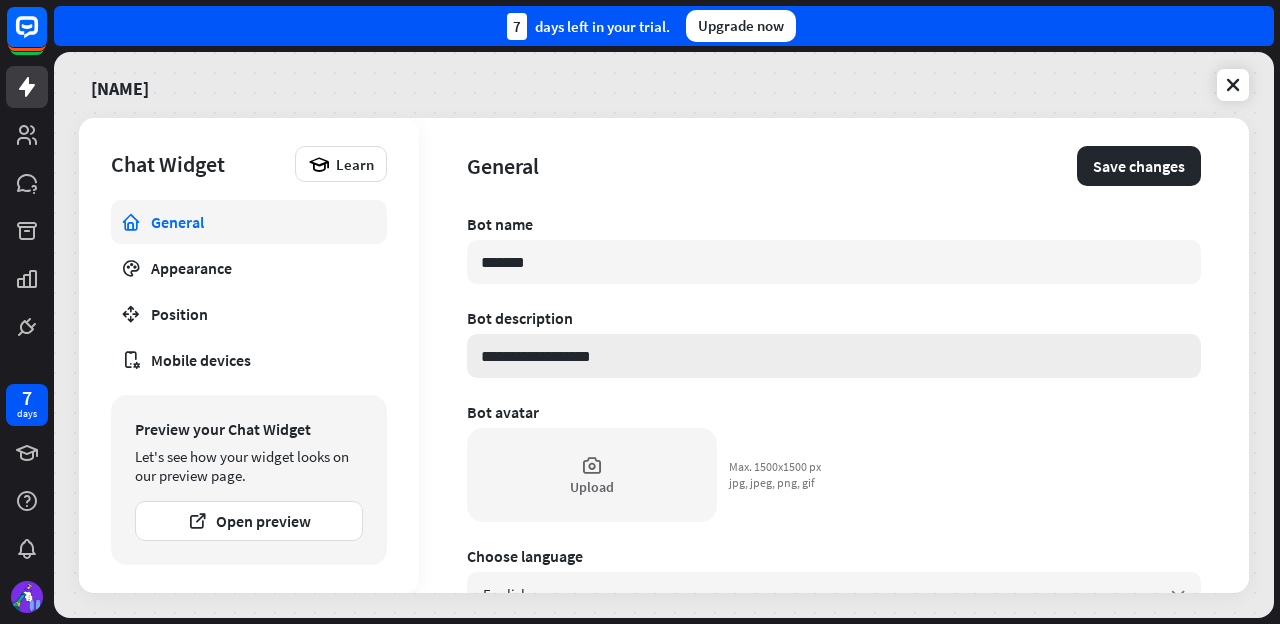 type on "*" 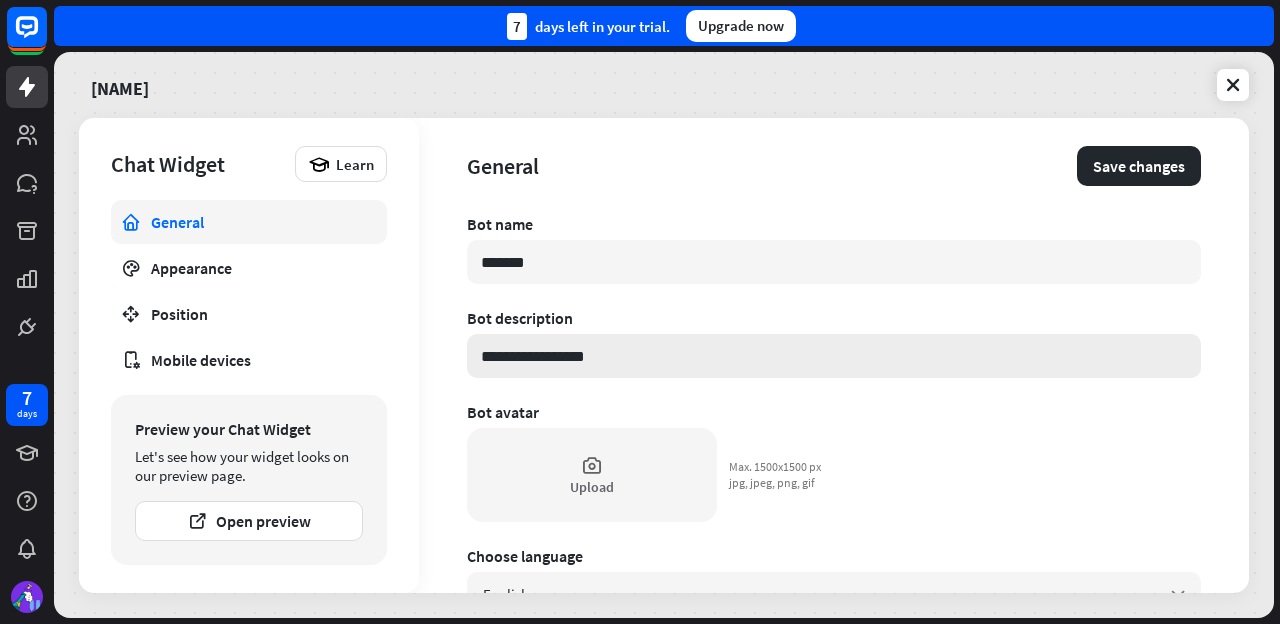 type on "**********" 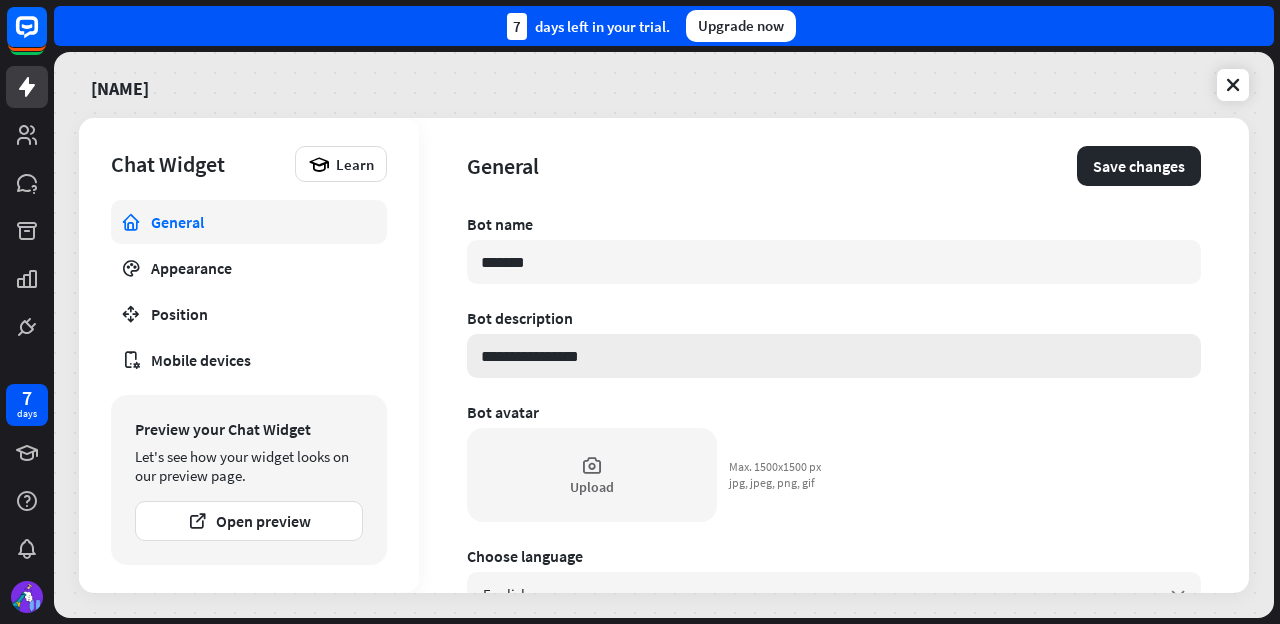type on "**********" 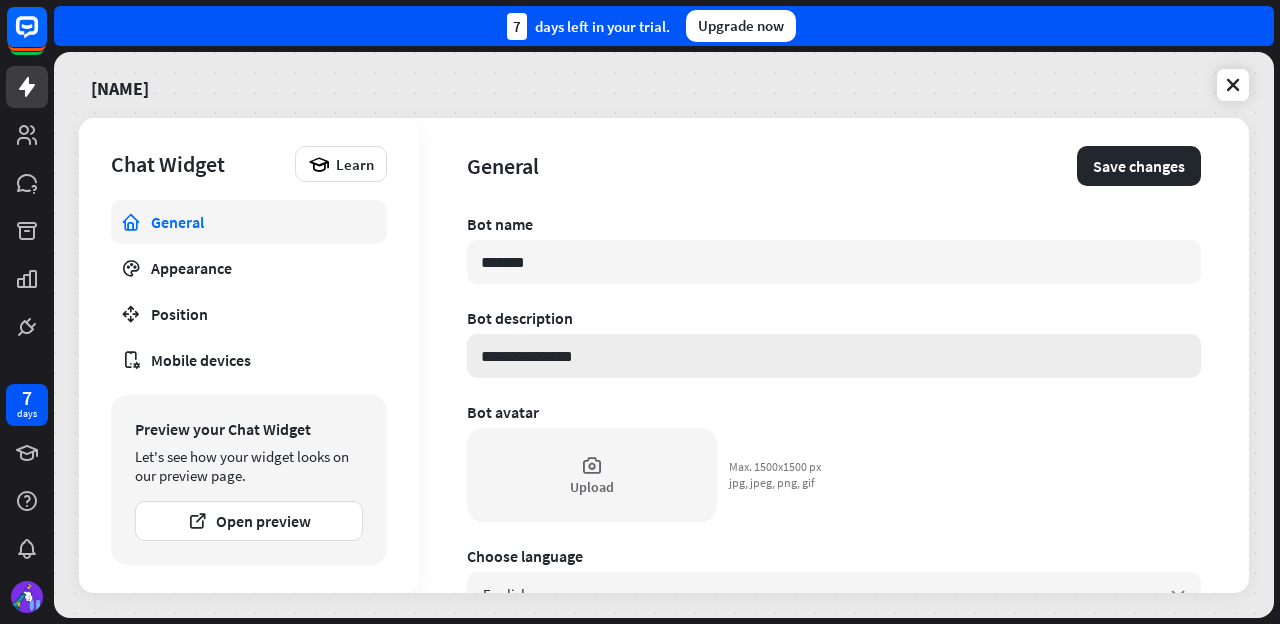type on "**********" 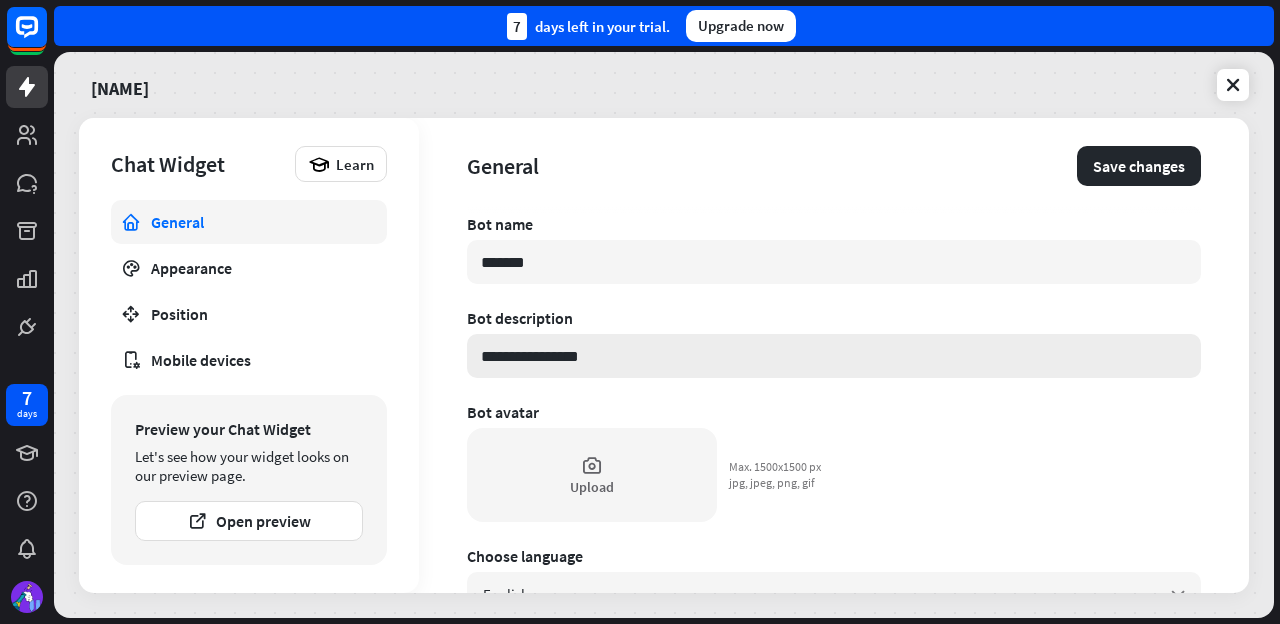 type on "**********" 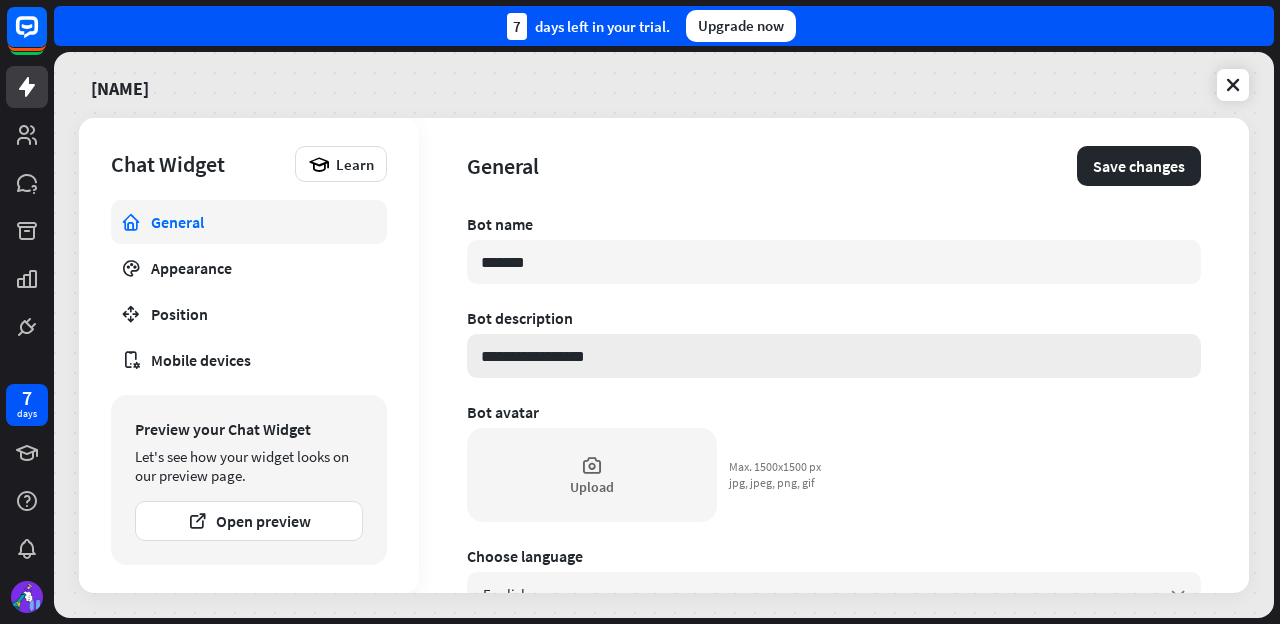 type on "**********" 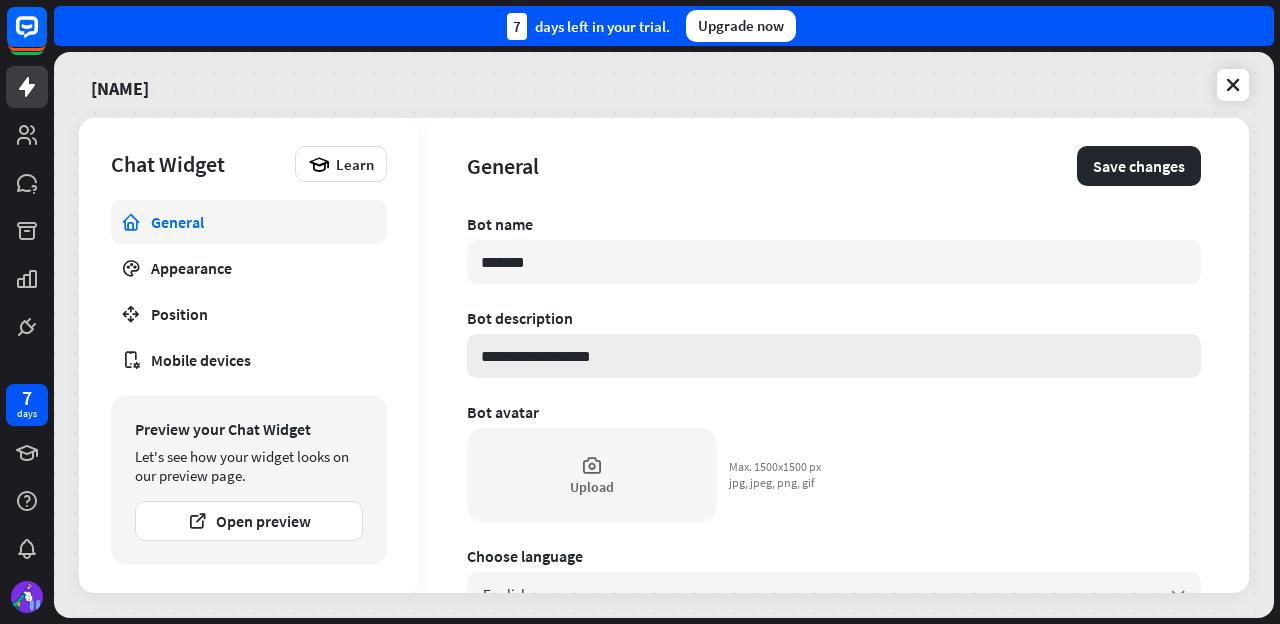 type on "**********" 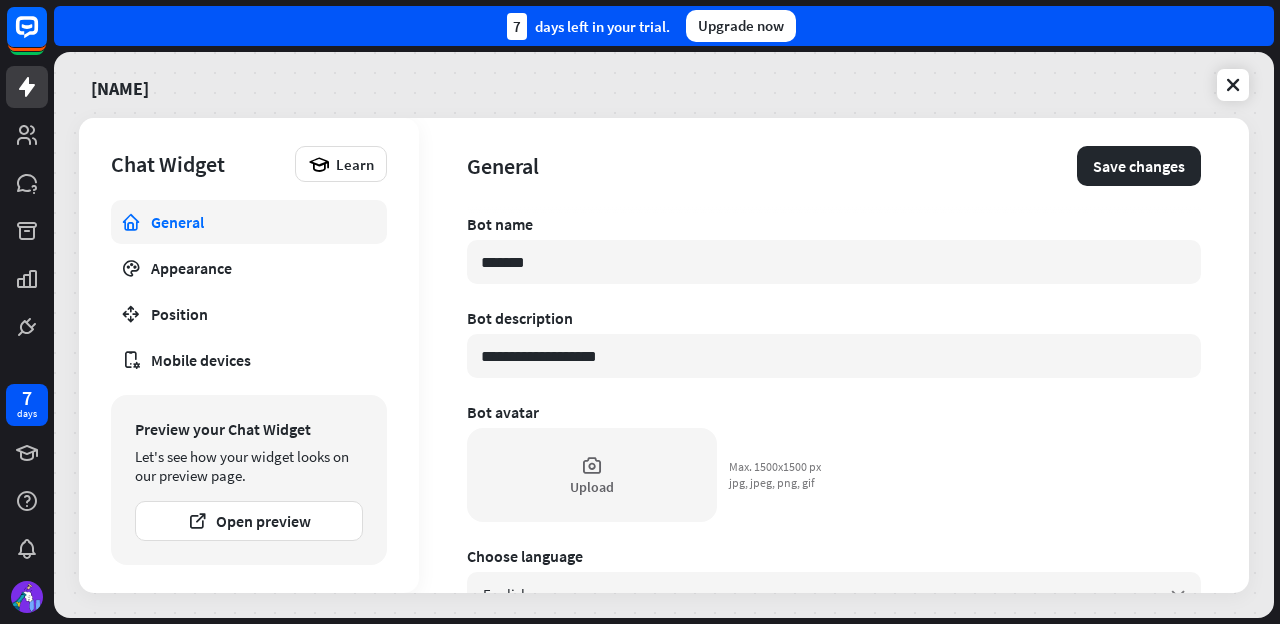 type on "**********" 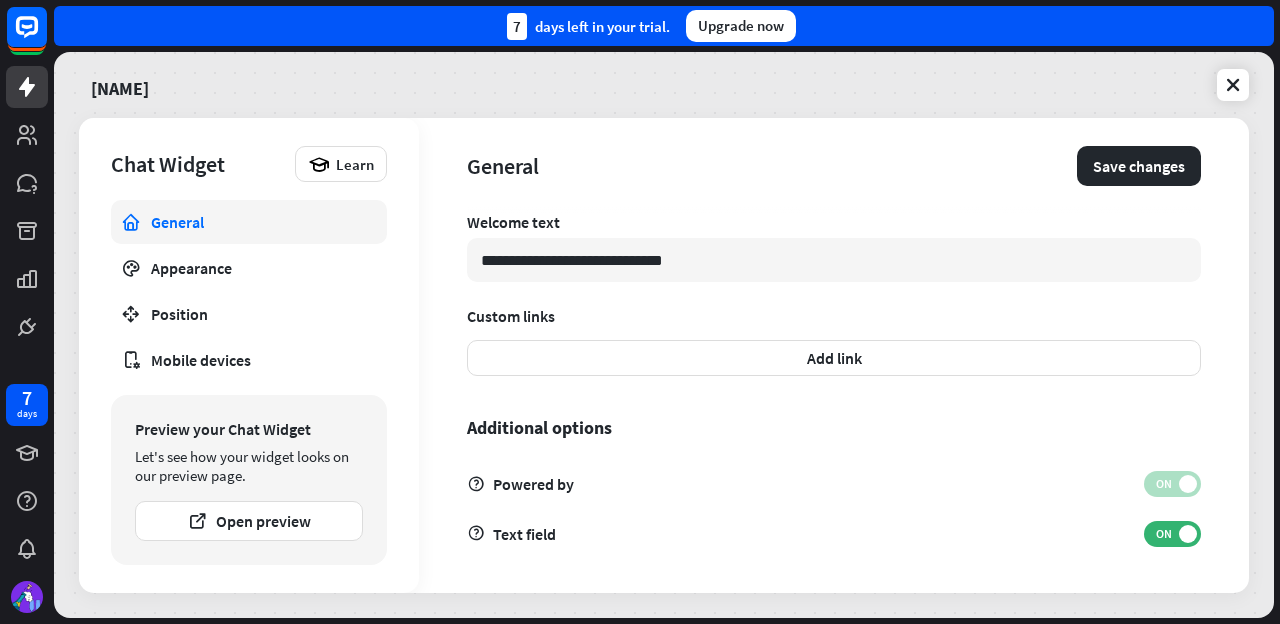 scroll, scrollTop: 693, scrollLeft: 0, axis: vertical 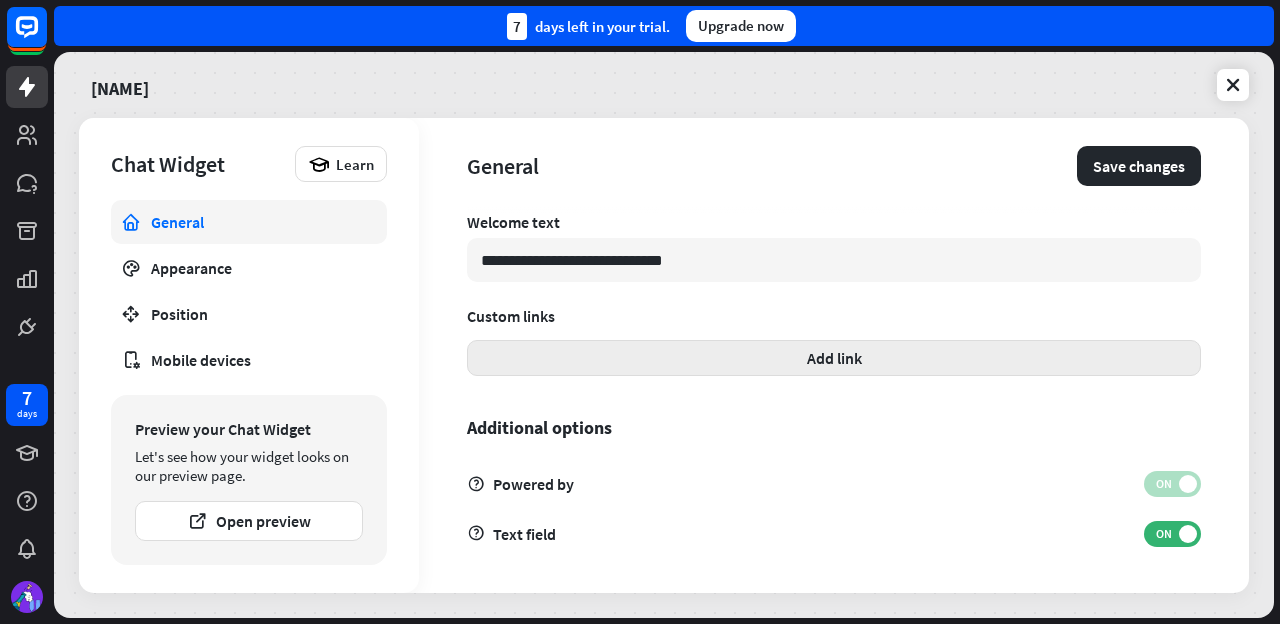 click on "Add link" at bounding box center (834, 358) 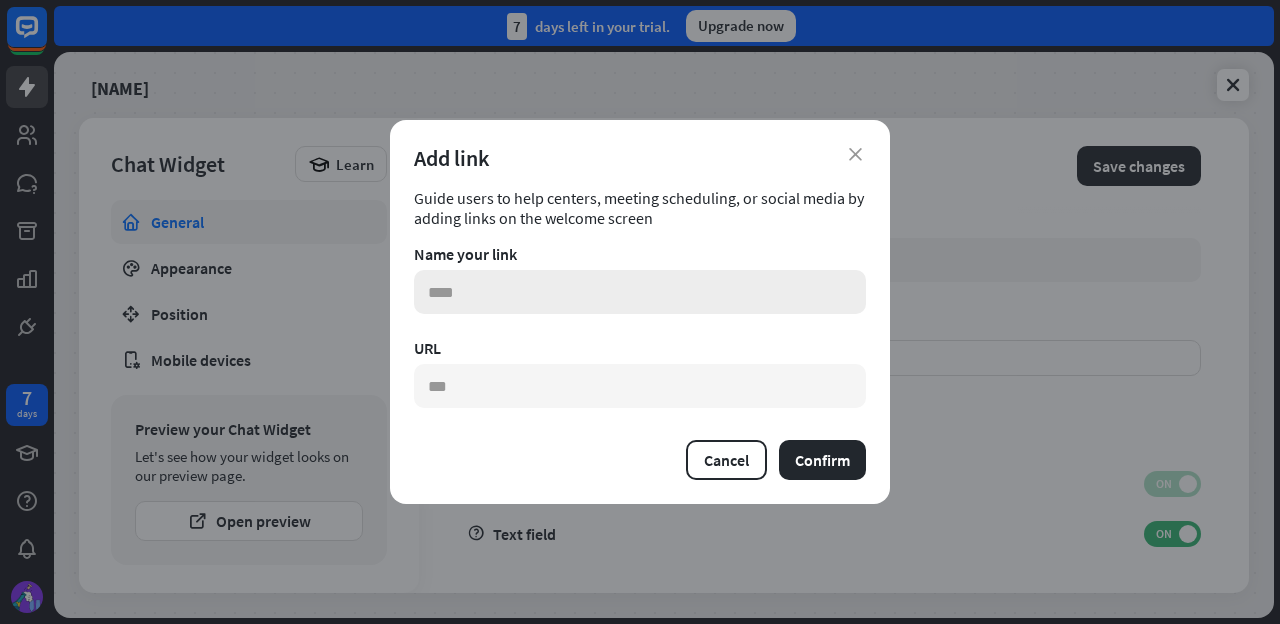 click at bounding box center [640, 292] 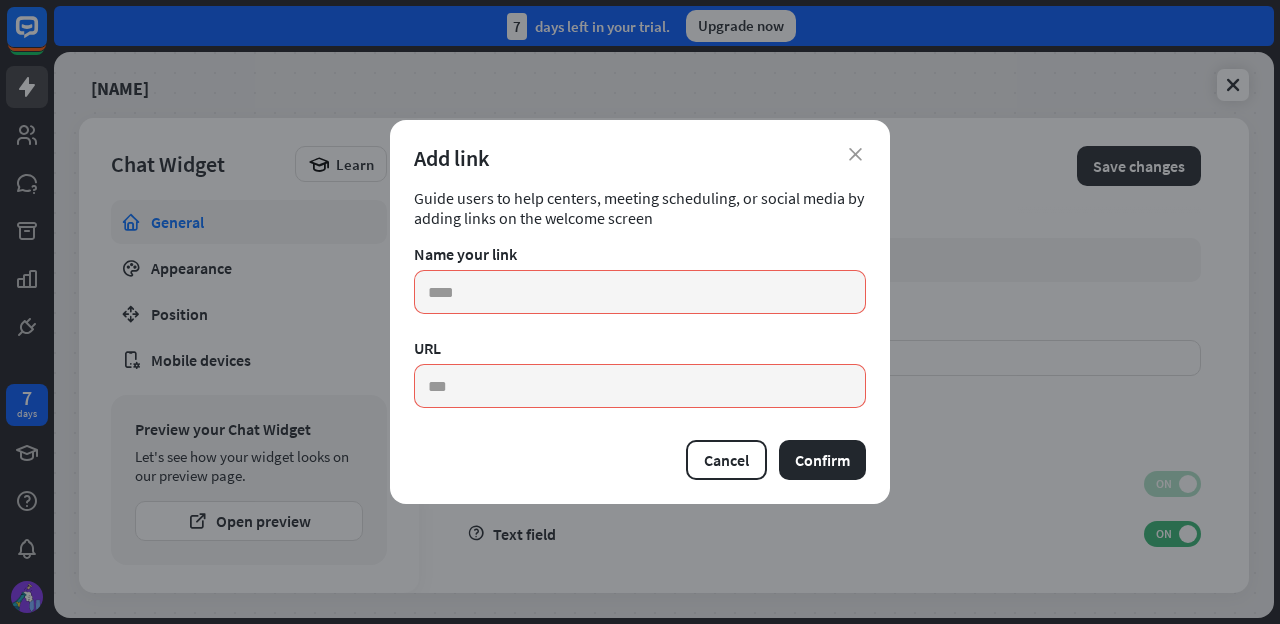 click on "close   Add link
Guide users to help centers, meeting scheduling, or social
media by adding links on the welcome screen
Name your link         URL
Cancel
Confirm" at bounding box center (640, 312) 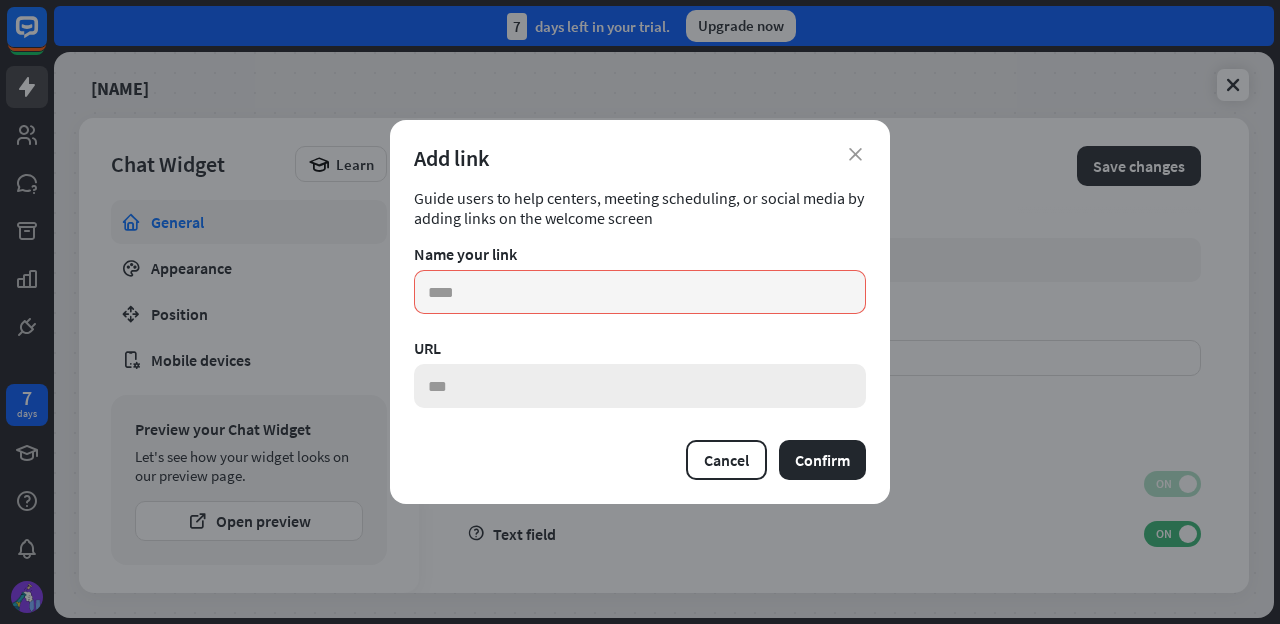 click at bounding box center [640, 386] 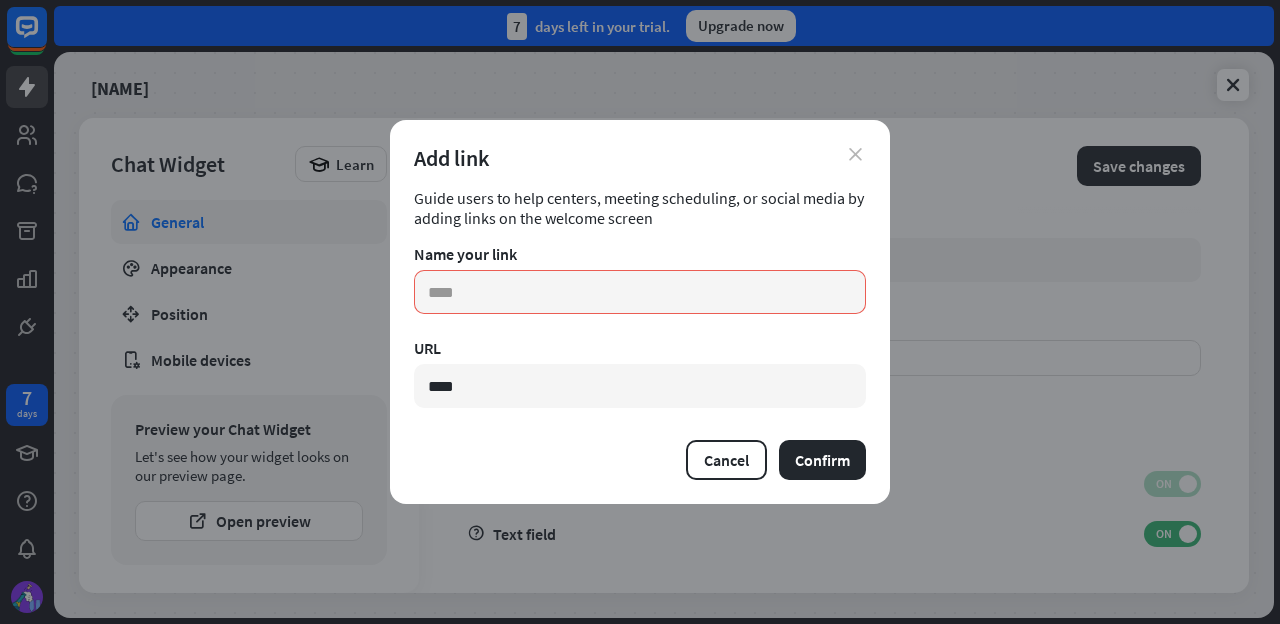type on "****" 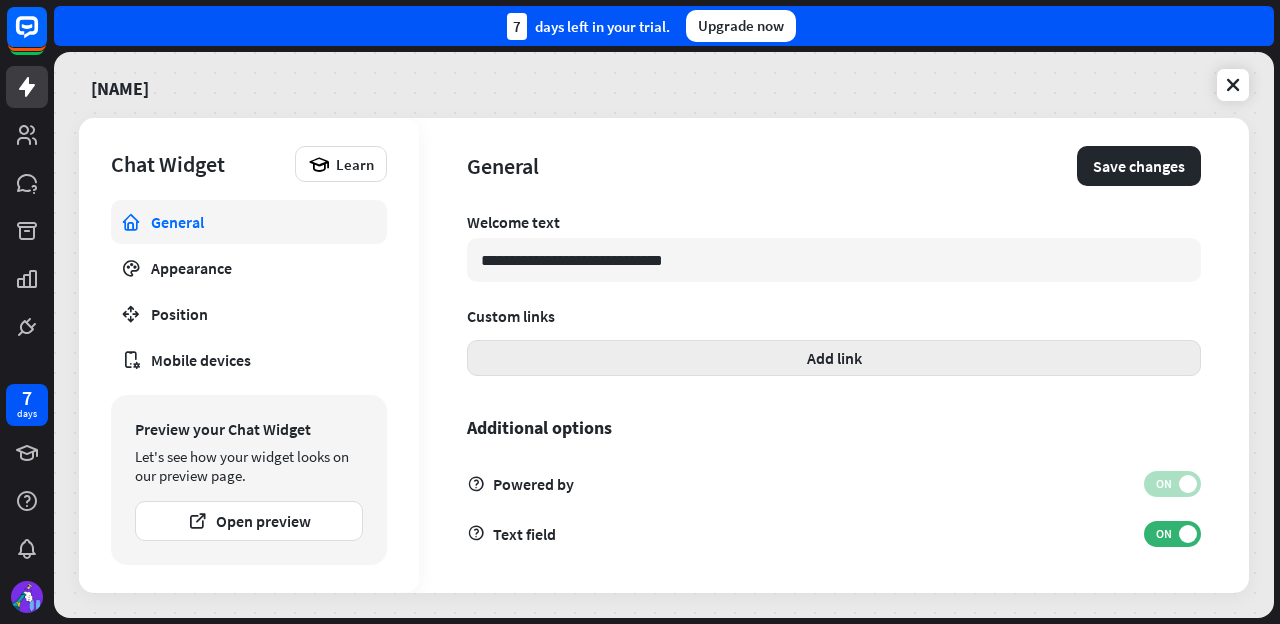click on "Add link" at bounding box center (834, 358) 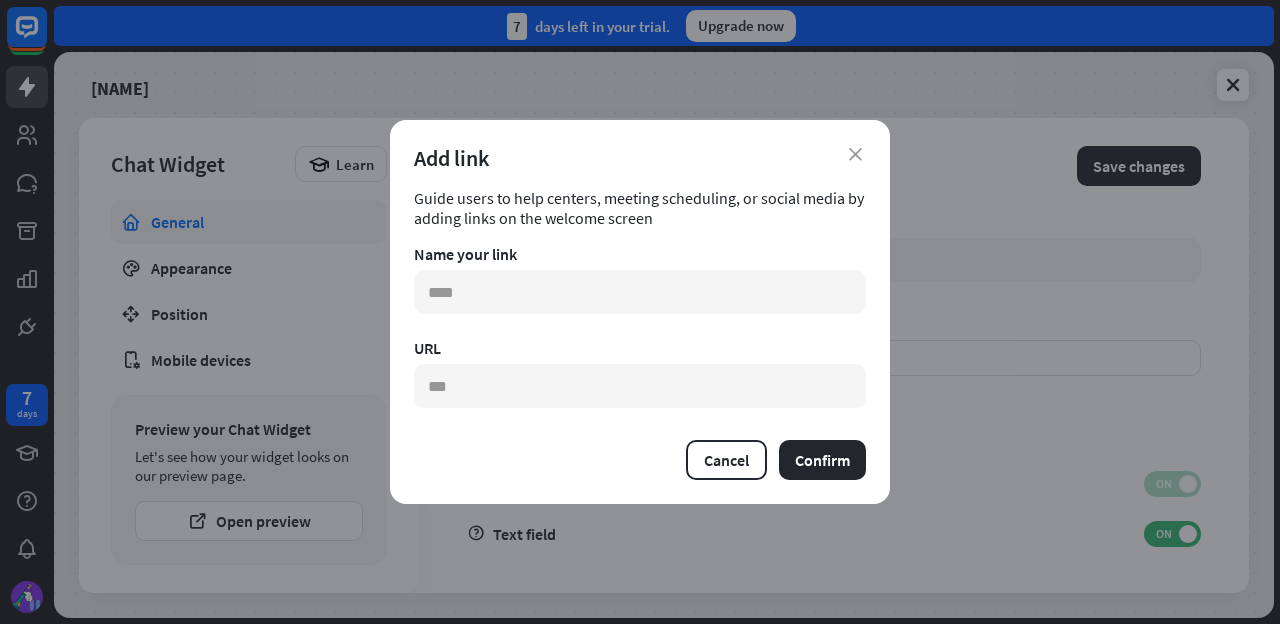 click on "Add link" at bounding box center [640, 158] 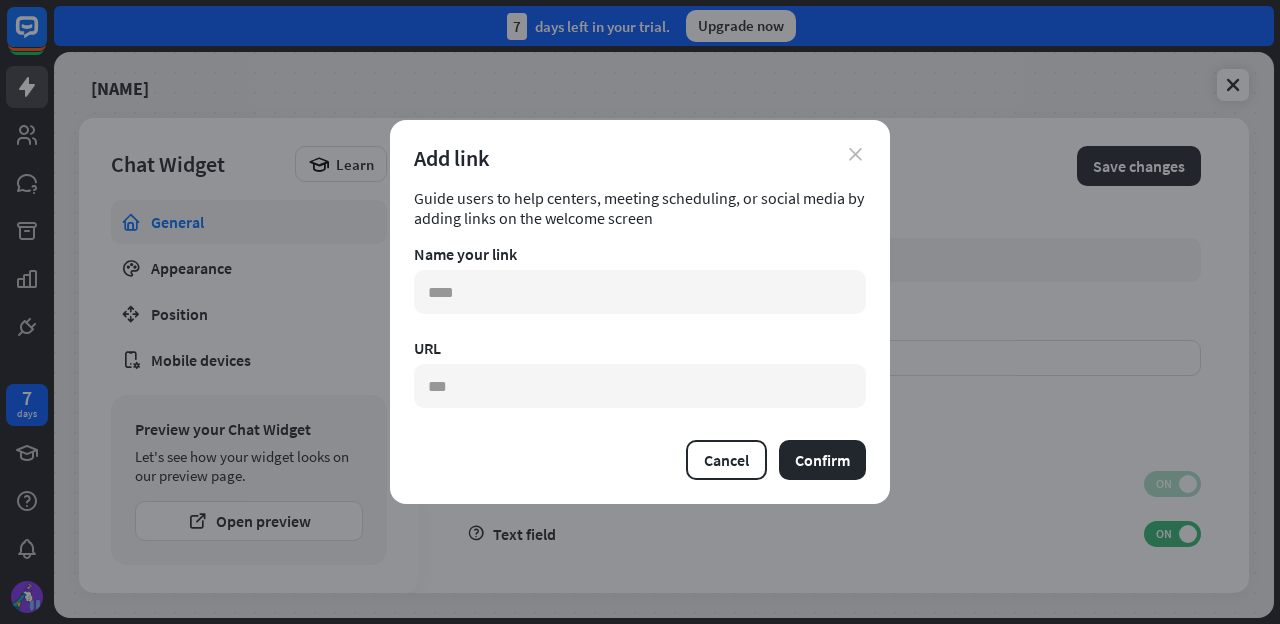 click on "close" at bounding box center (855, 154) 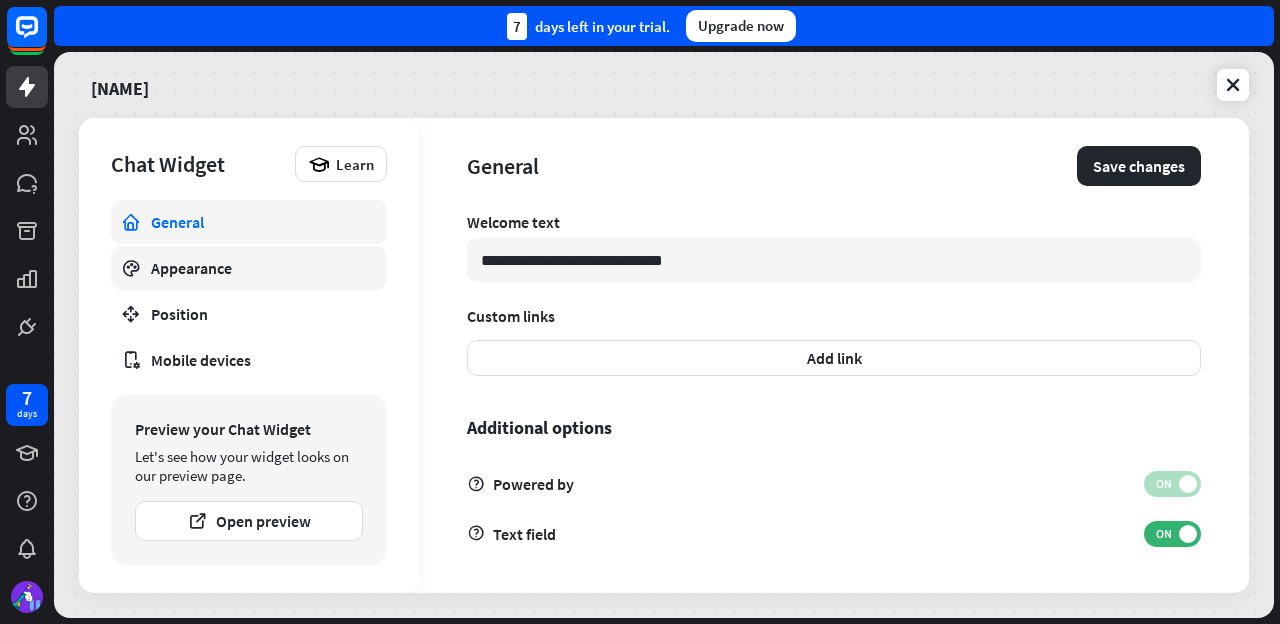 click on "Appearance" at bounding box center [249, 268] 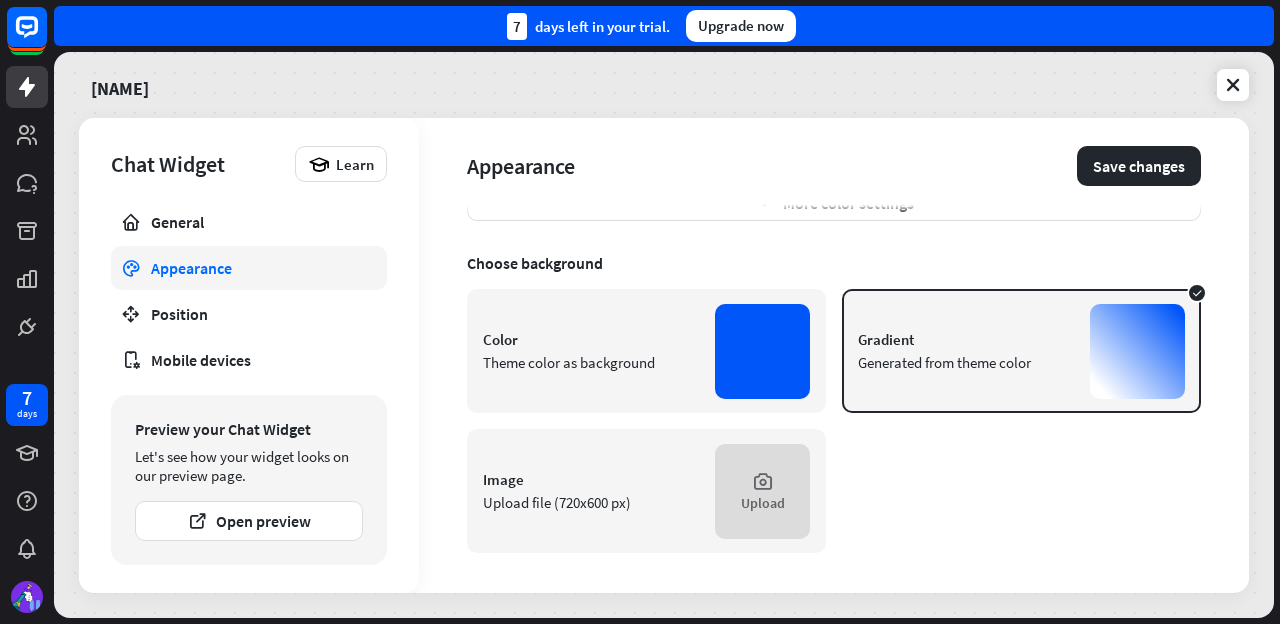 scroll, scrollTop: 0, scrollLeft: 0, axis: both 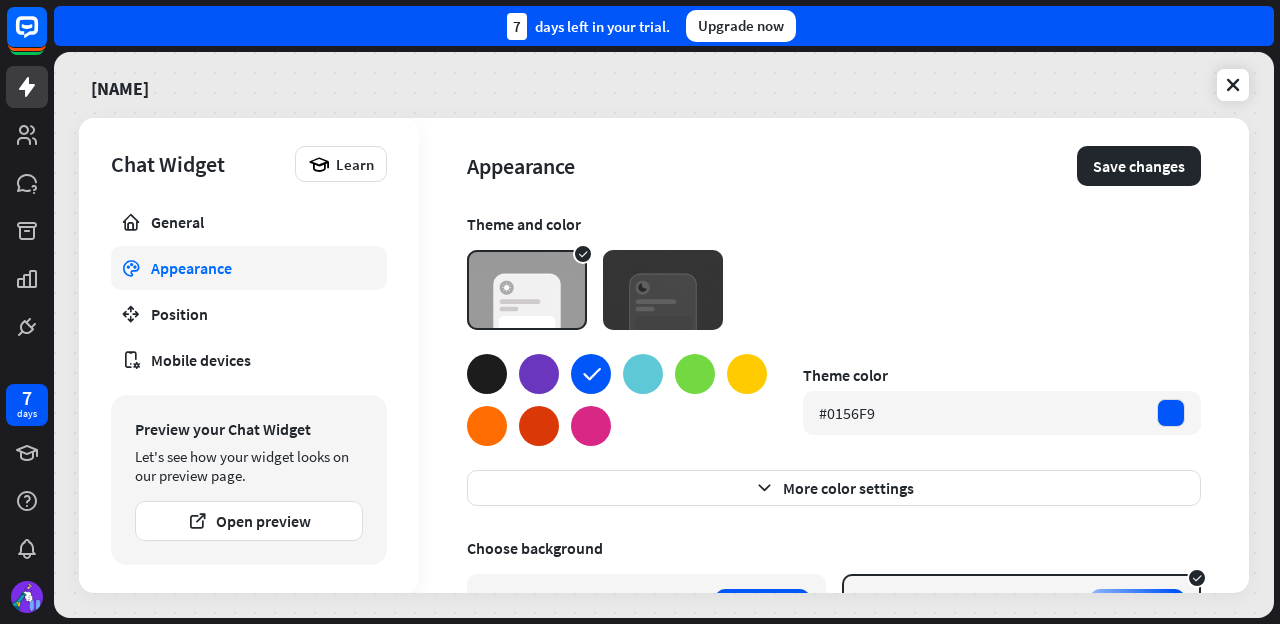 click at bounding box center [487, 426] 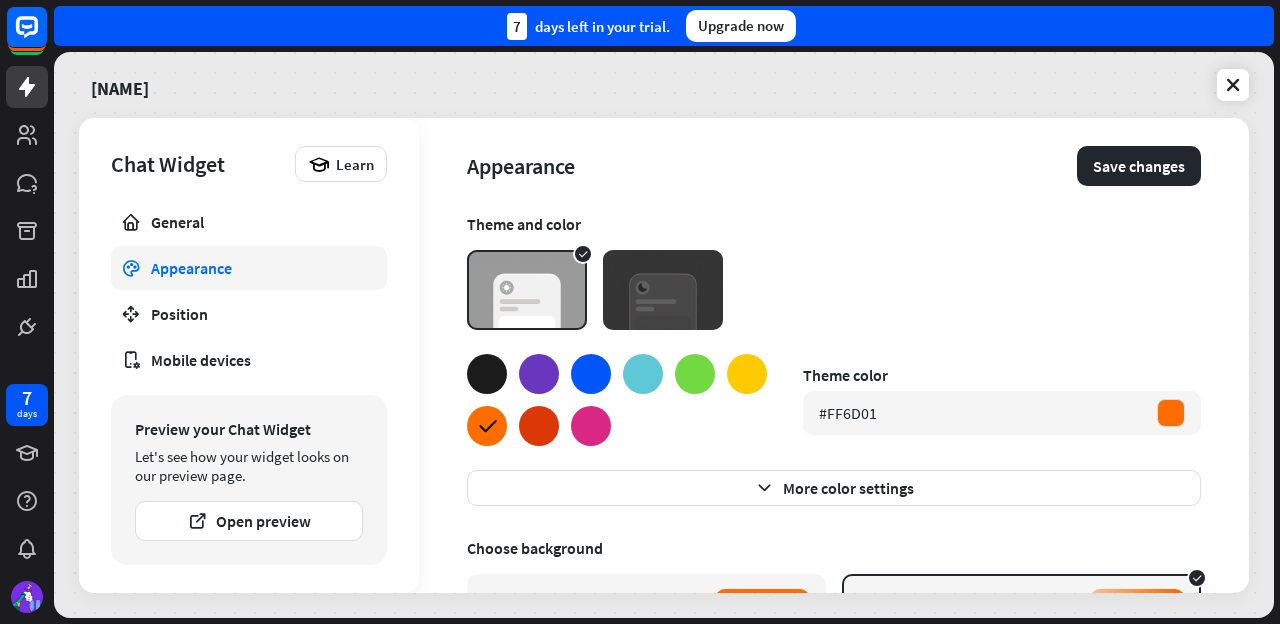 type on "*" 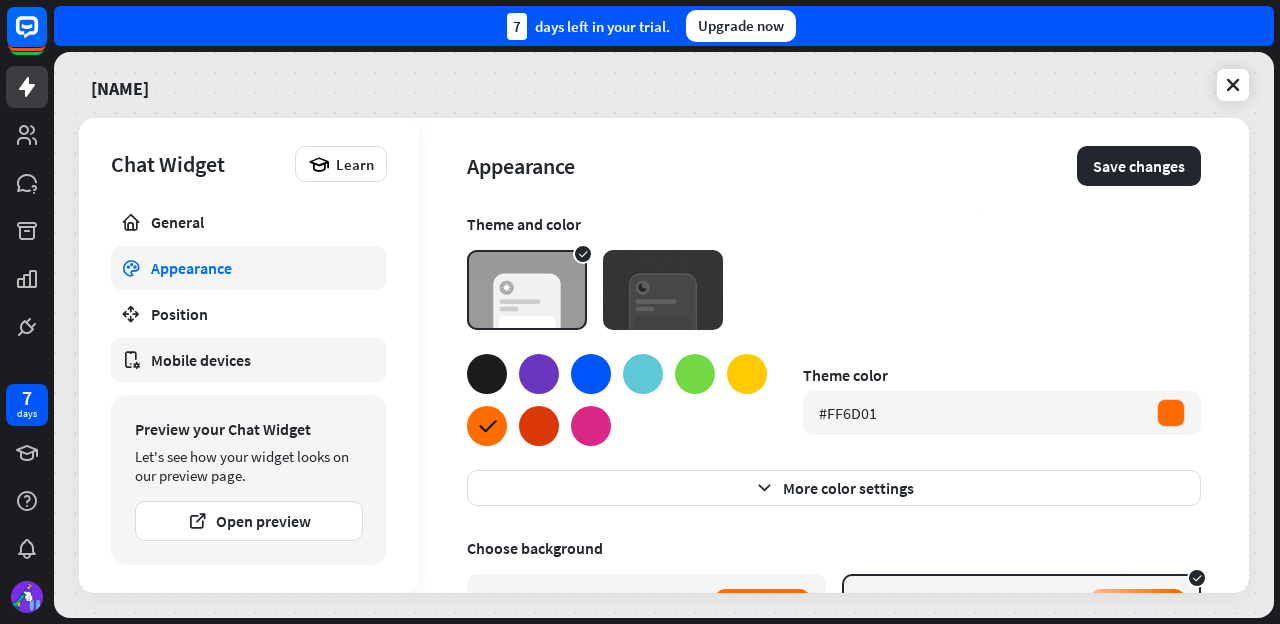 click on "Mobile devices" at bounding box center [249, 360] 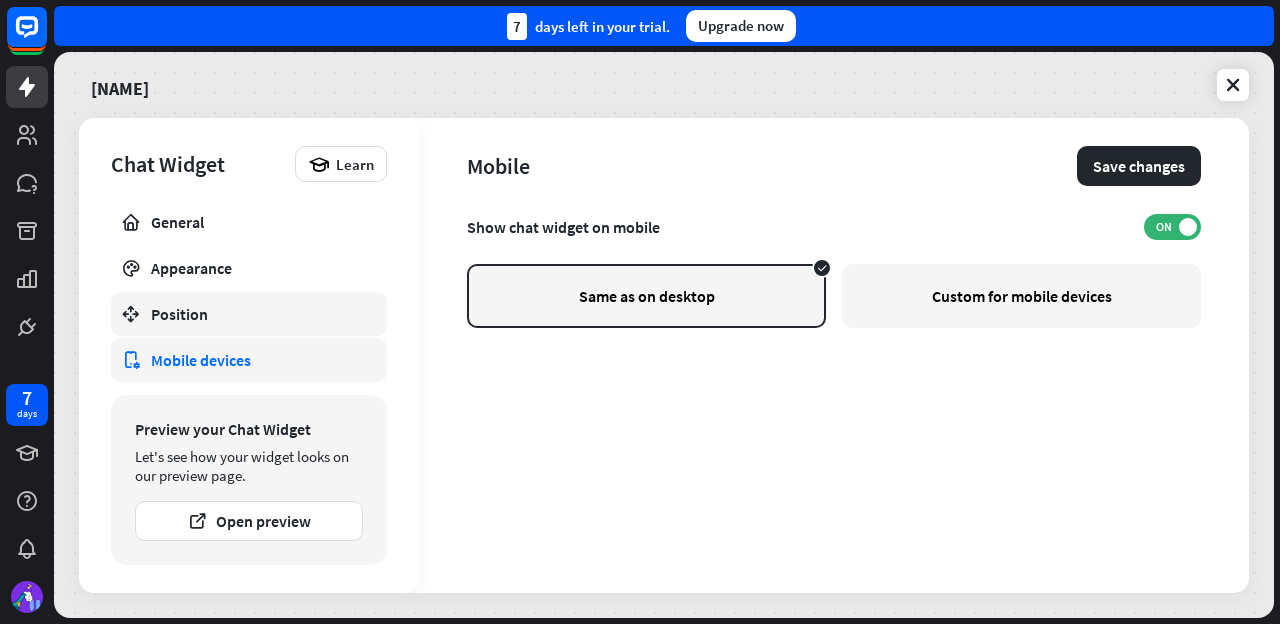 click on "Position" at bounding box center (249, 314) 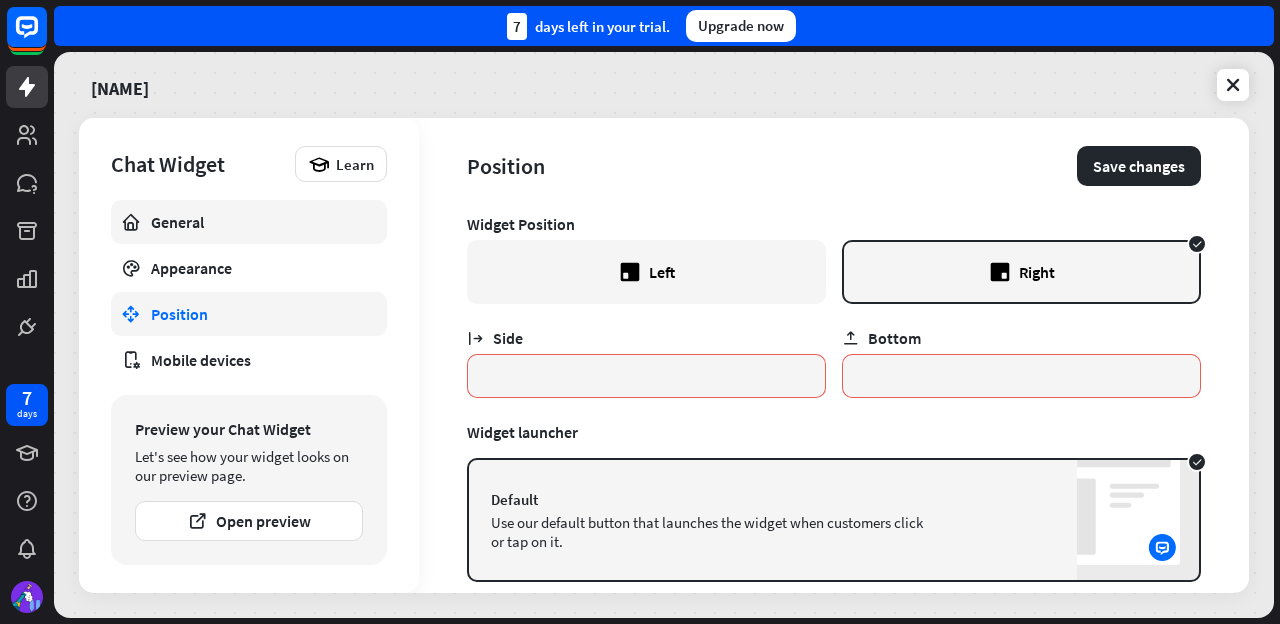 click on "General" at bounding box center [249, 222] 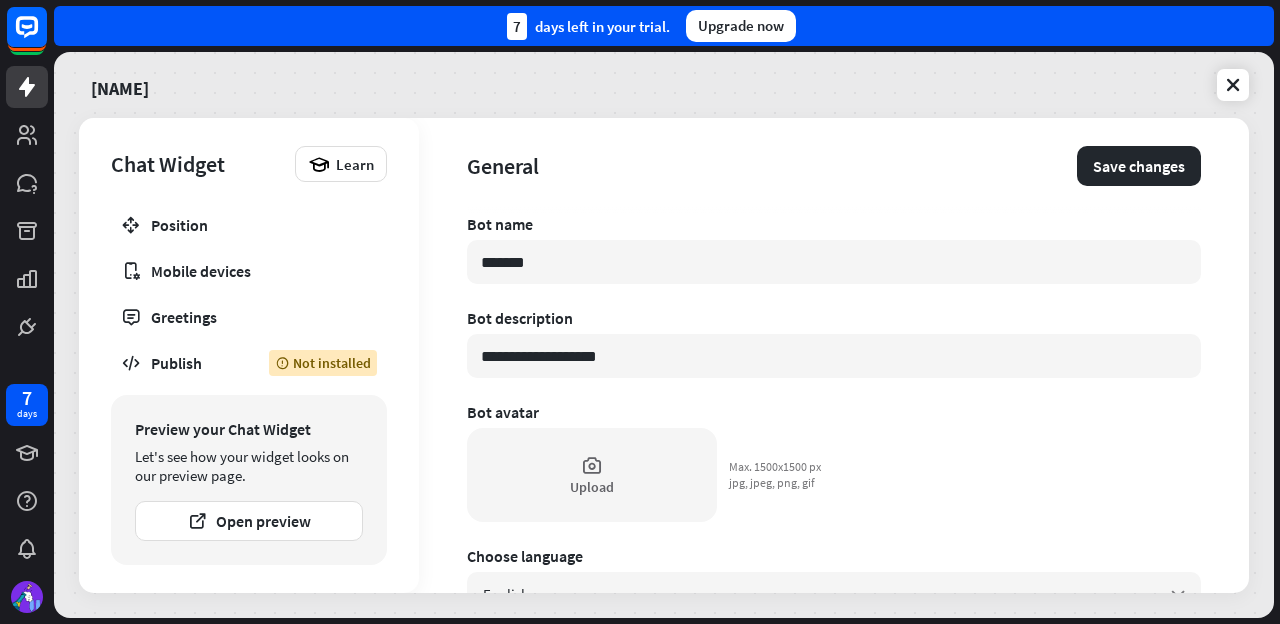 scroll, scrollTop: 89, scrollLeft: 0, axis: vertical 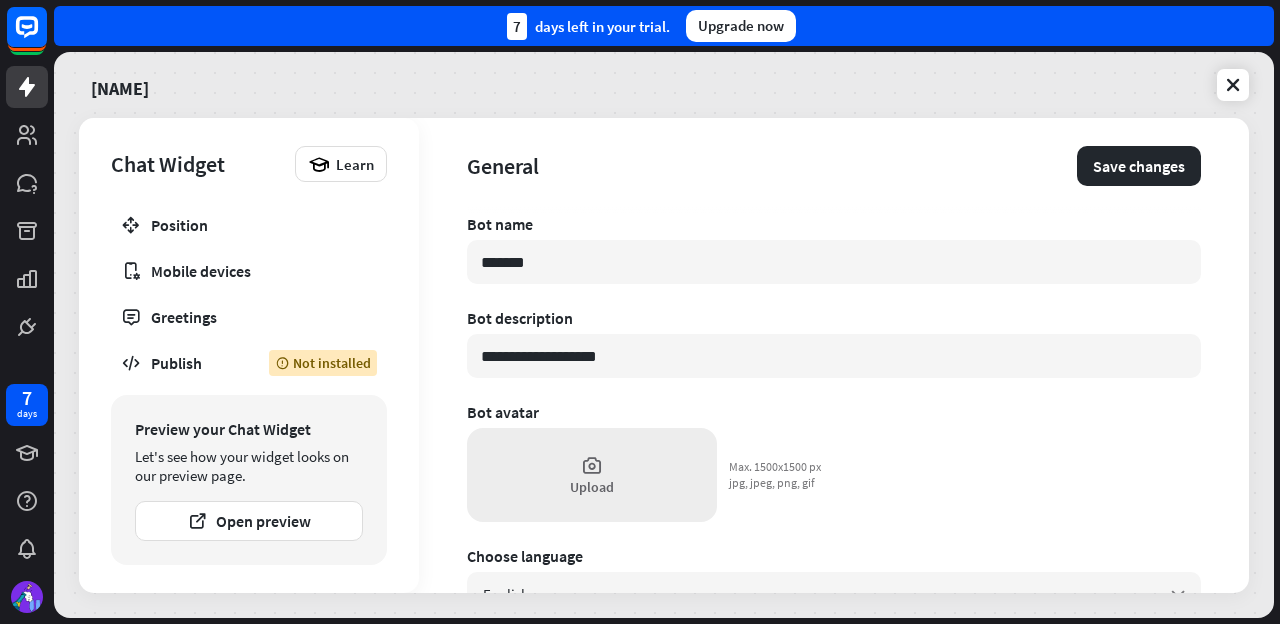 click at bounding box center (592, 465) 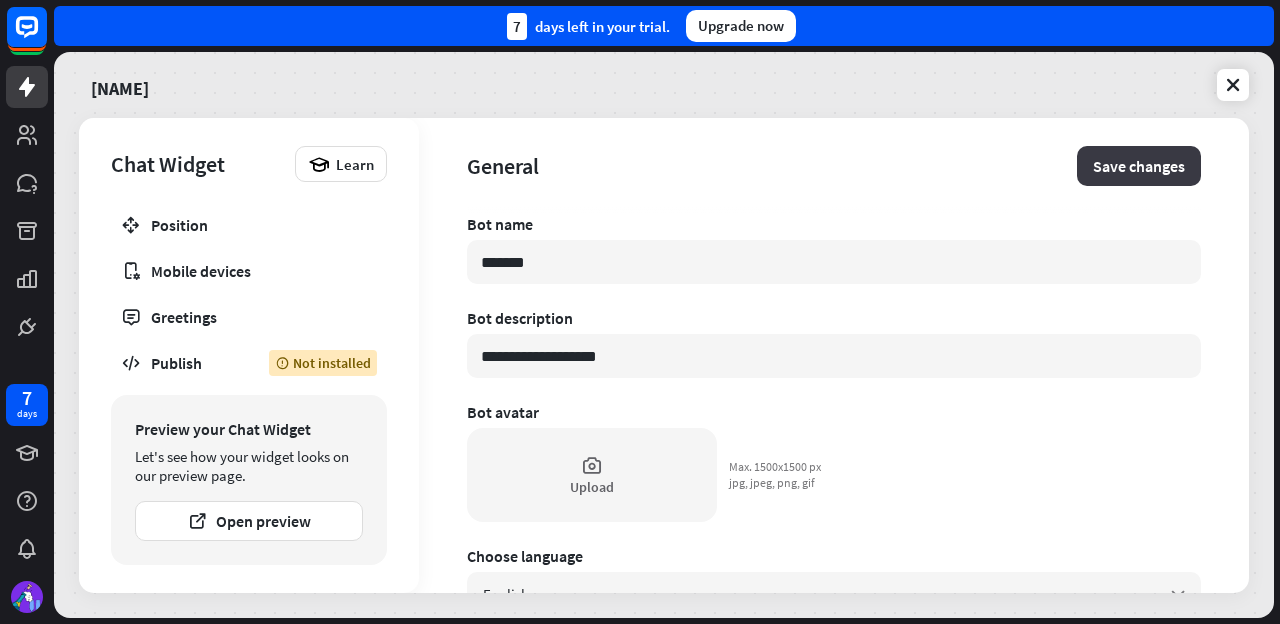 click on "Save changes" at bounding box center [1139, 166] 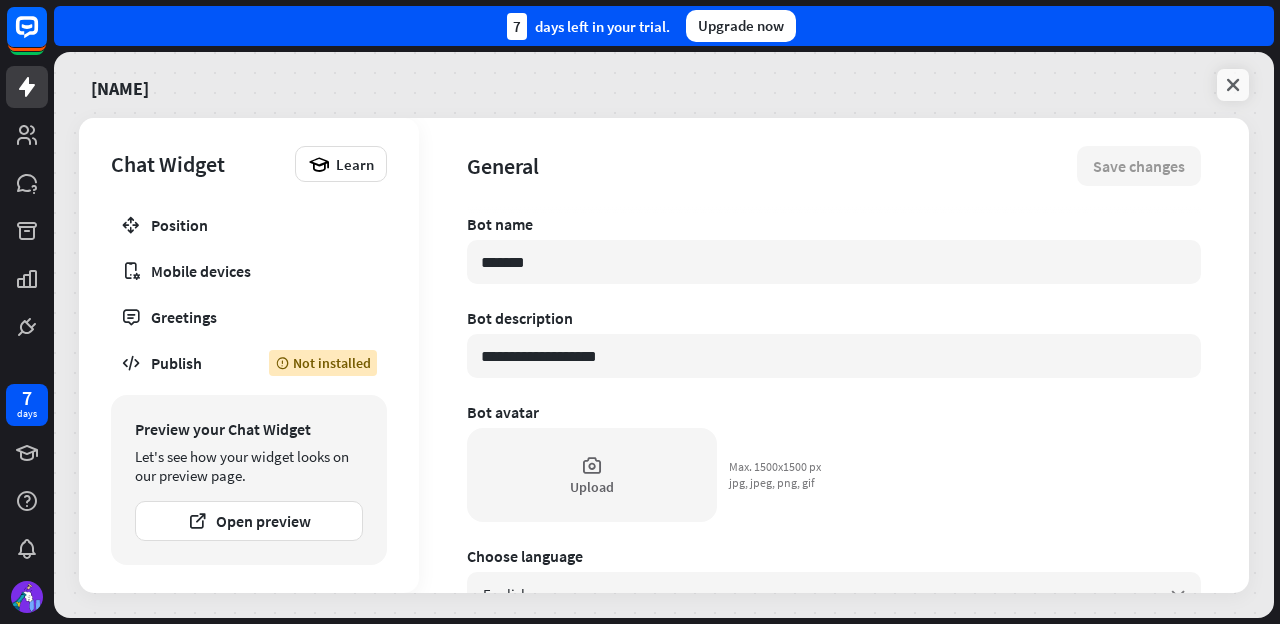 click at bounding box center [1233, 85] 